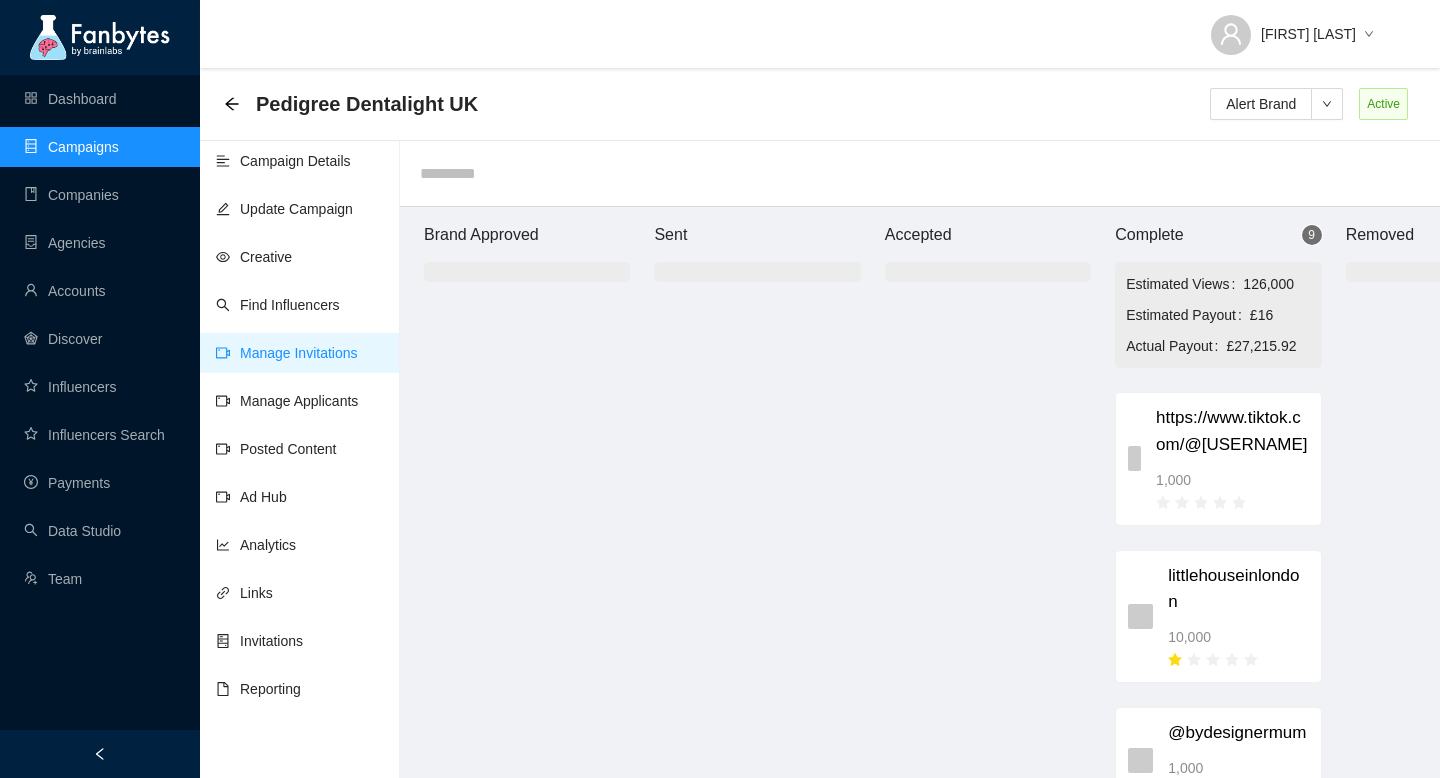 scroll, scrollTop: 20, scrollLeft: 148, axis: both 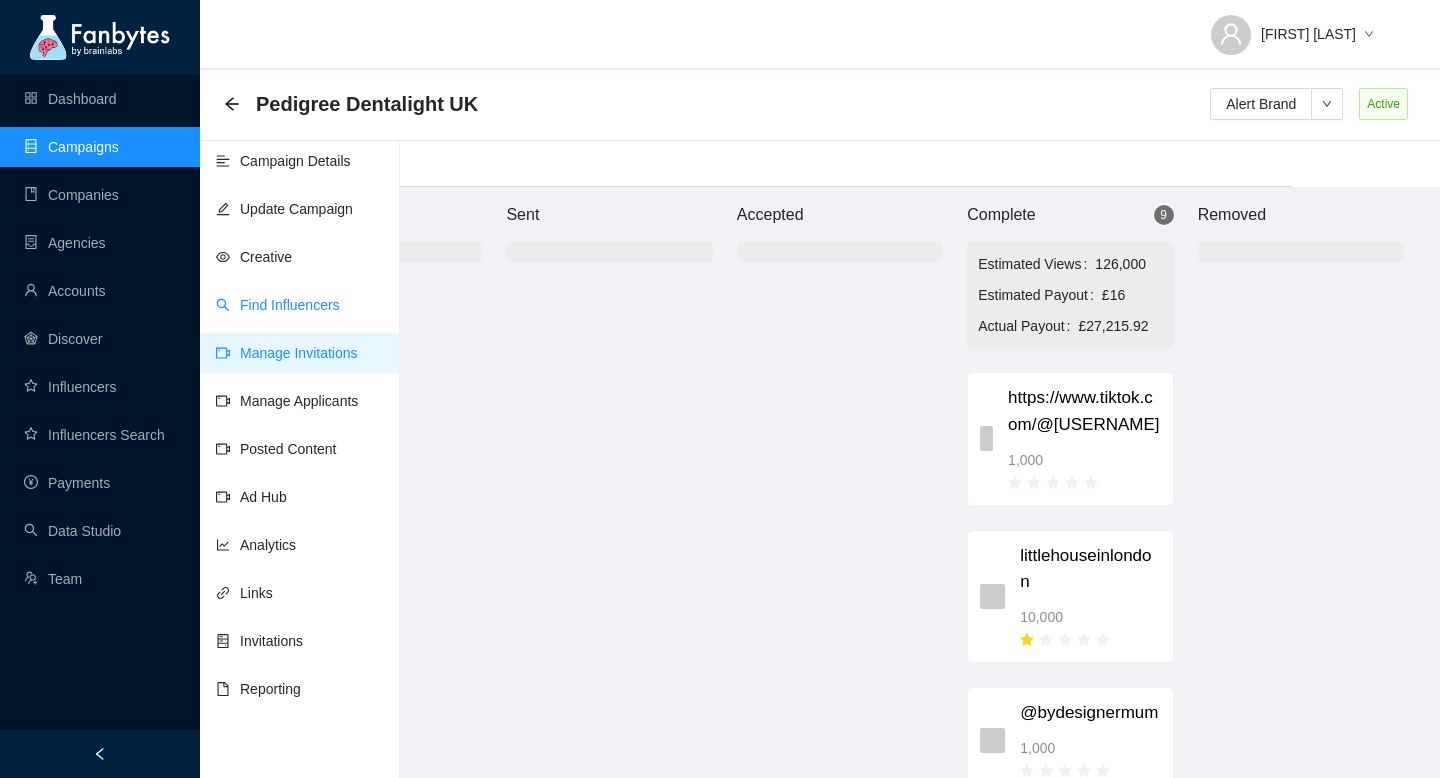 click on "Find Influencers" at bounding box center (278, 305) 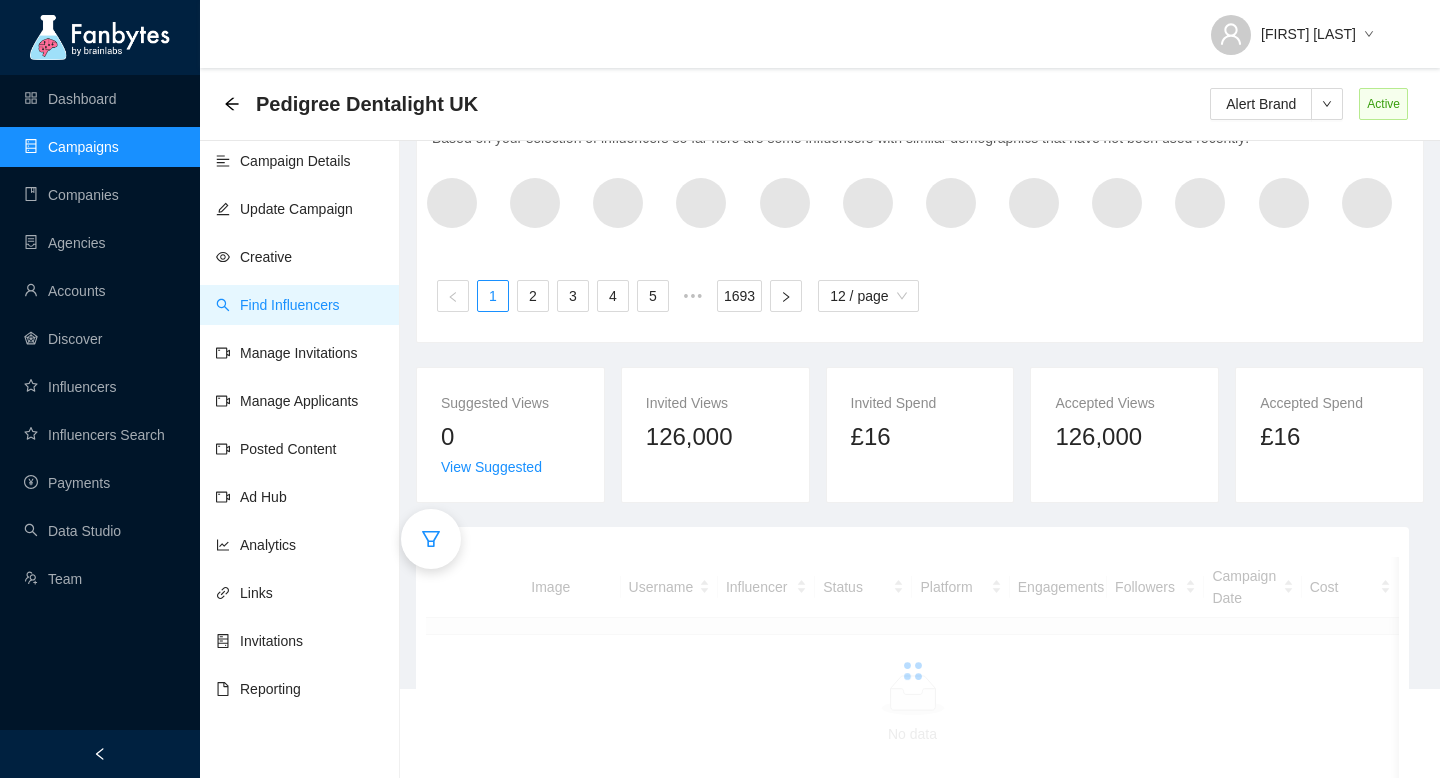 scroll, scrollTop: 119, scrollLeft: 0, axis: vertical 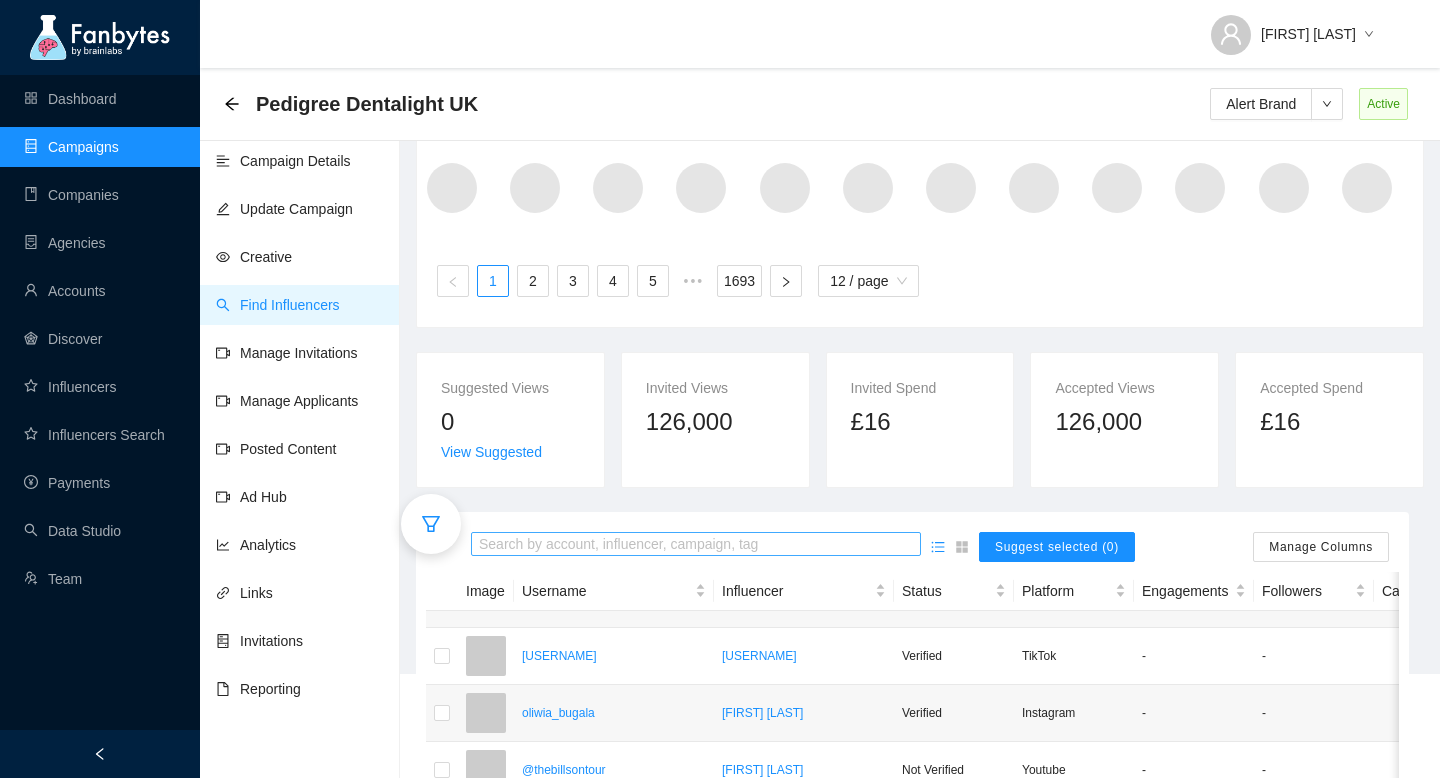 click at bounding box center [696, 545] 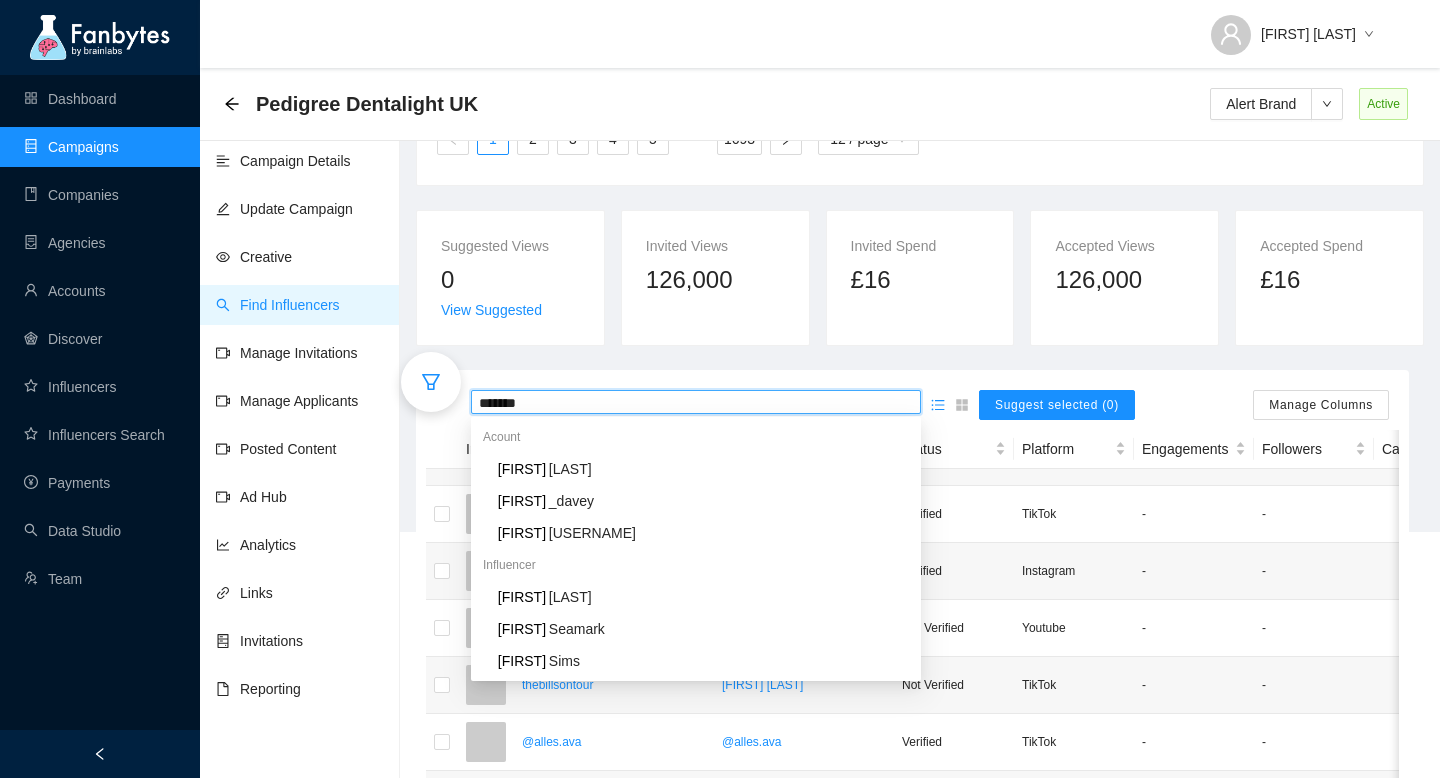 scroll, scrollTop: 263, scrollLeft: 0, axis: vertical 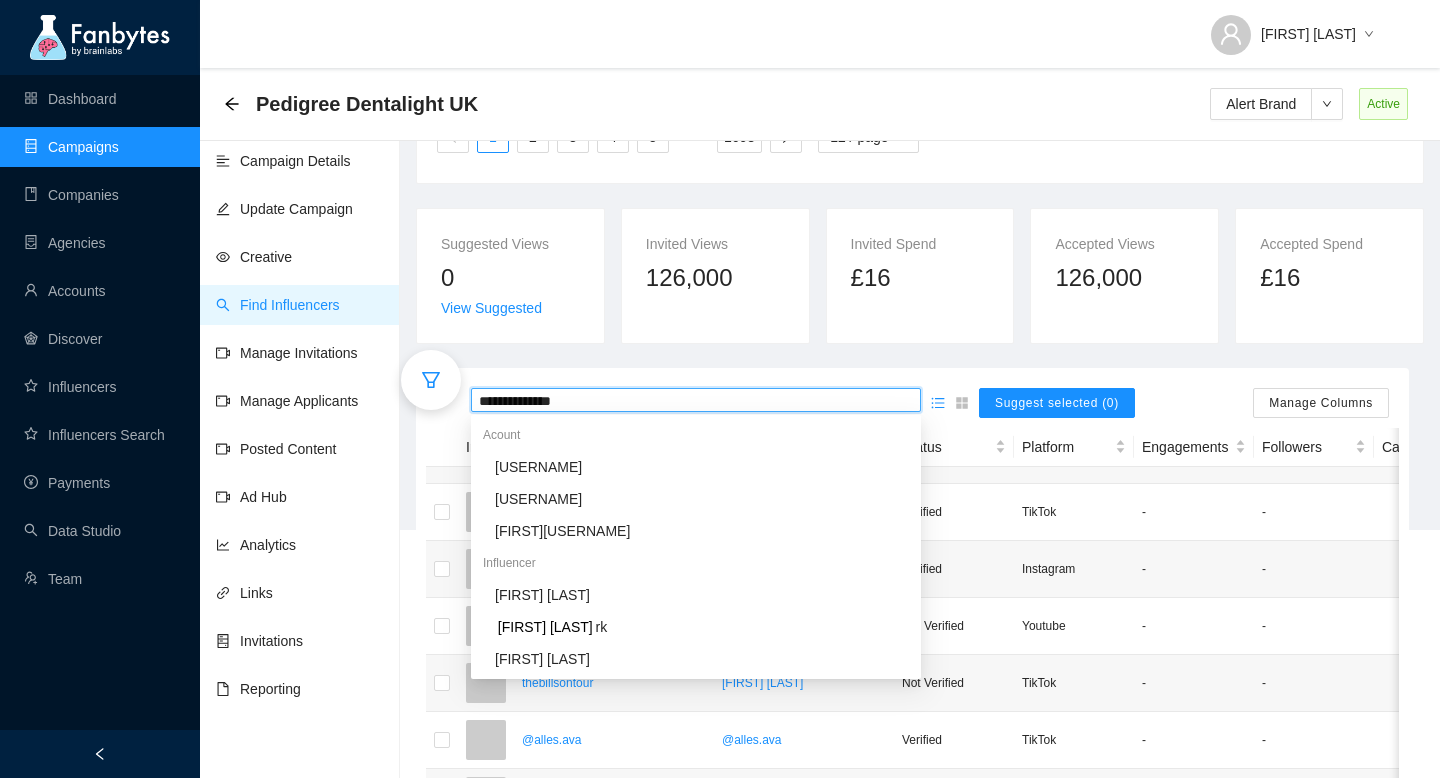 type on "**********" 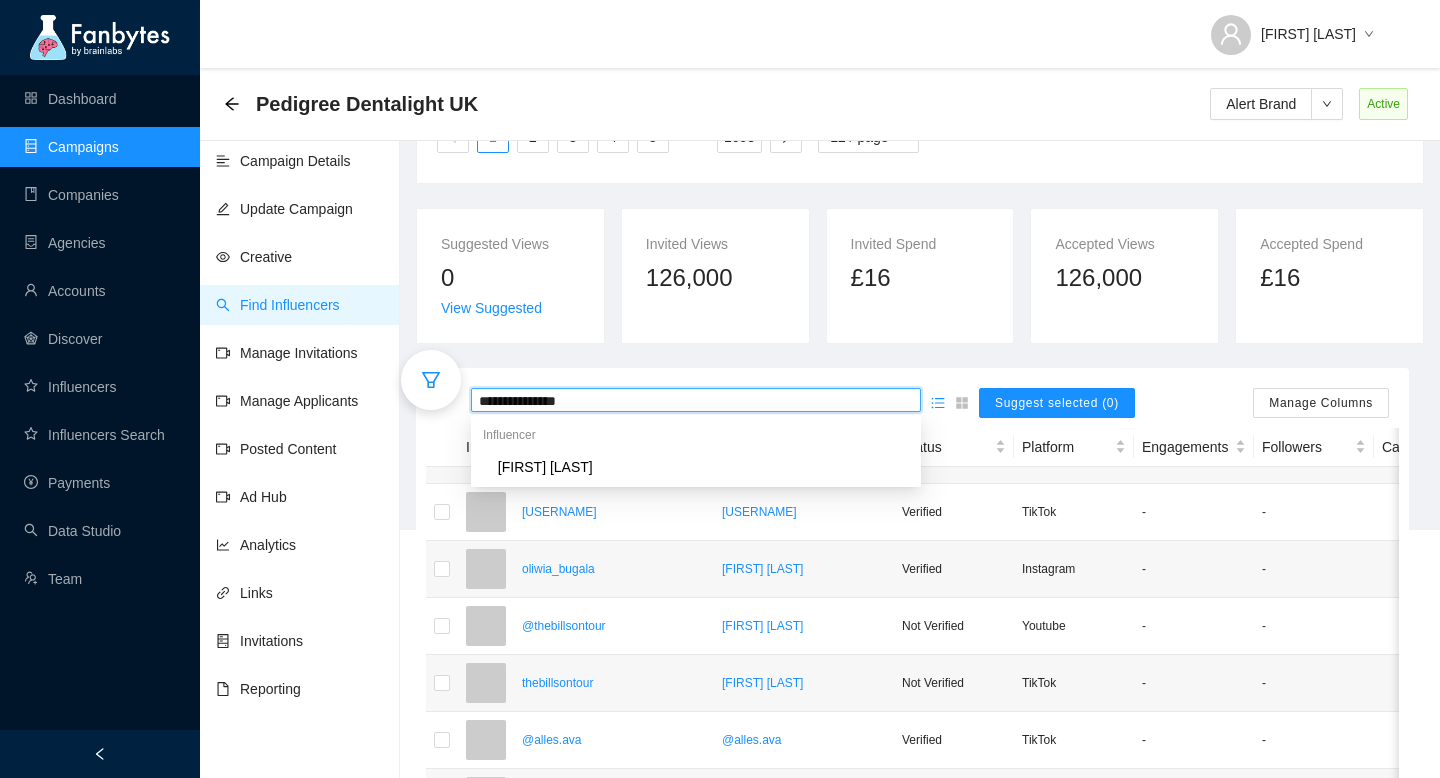 drag, startPoint x: 589, startPoint y: 399, endPoint x: 473, endPoint y: 401, distance: 116.01724 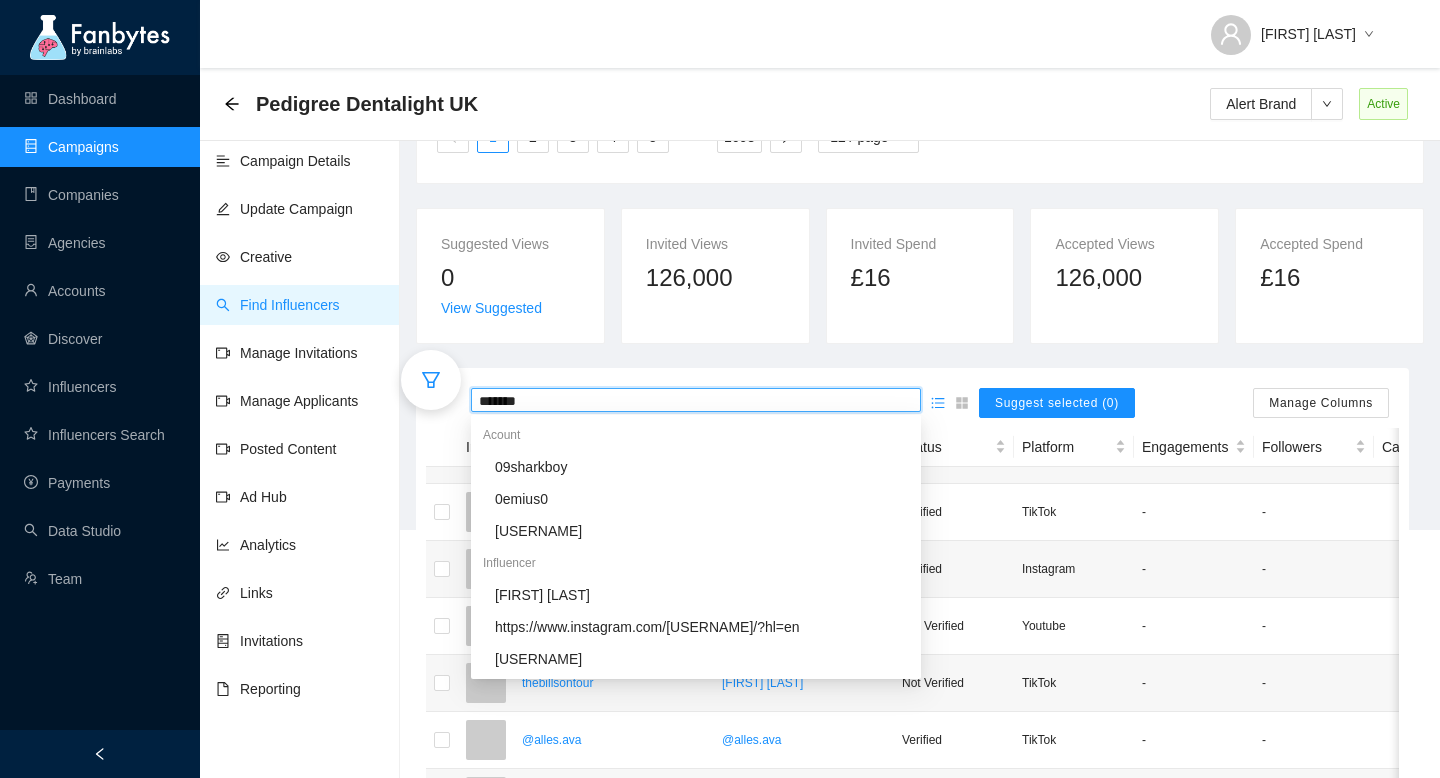 type on "********" 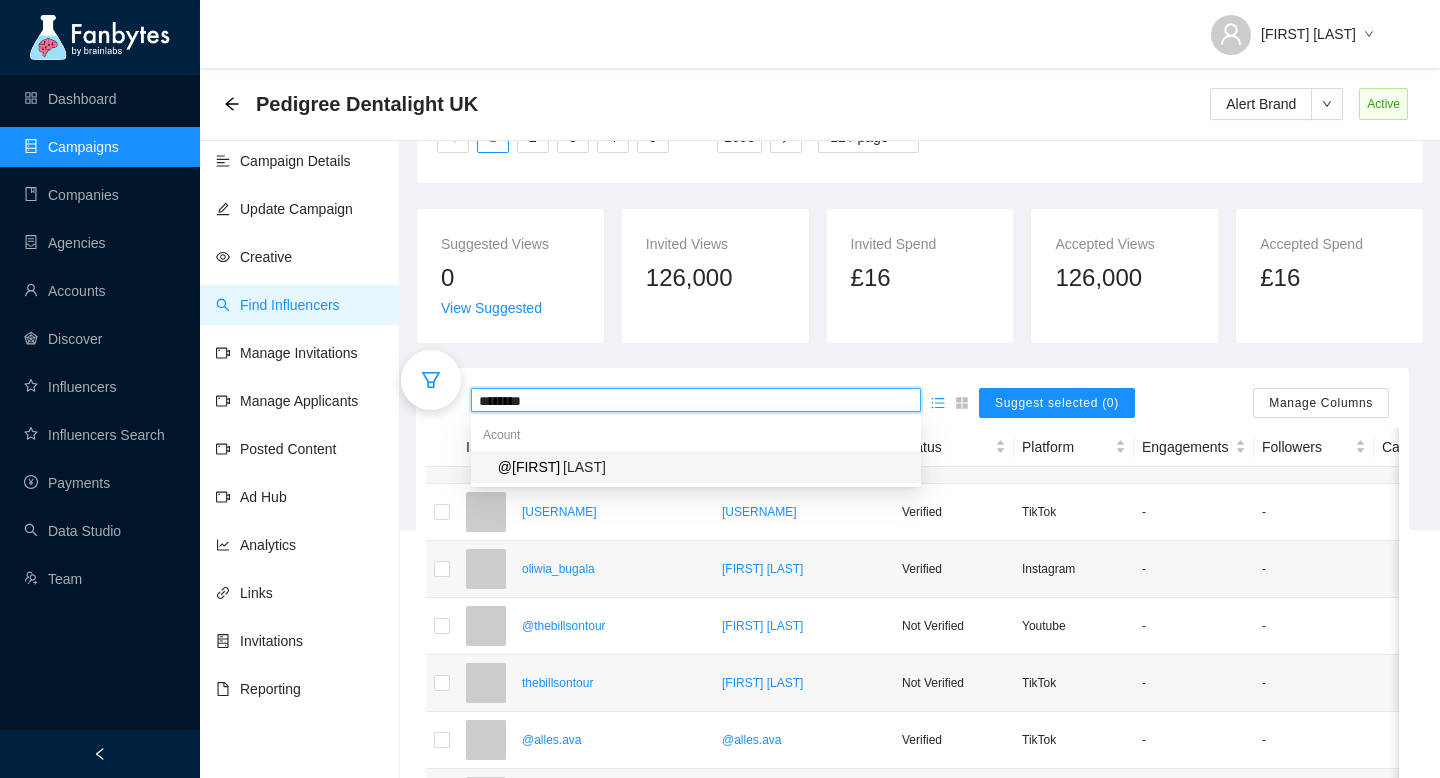 click on "@[FIRST]" at bounding box center (529, 467) 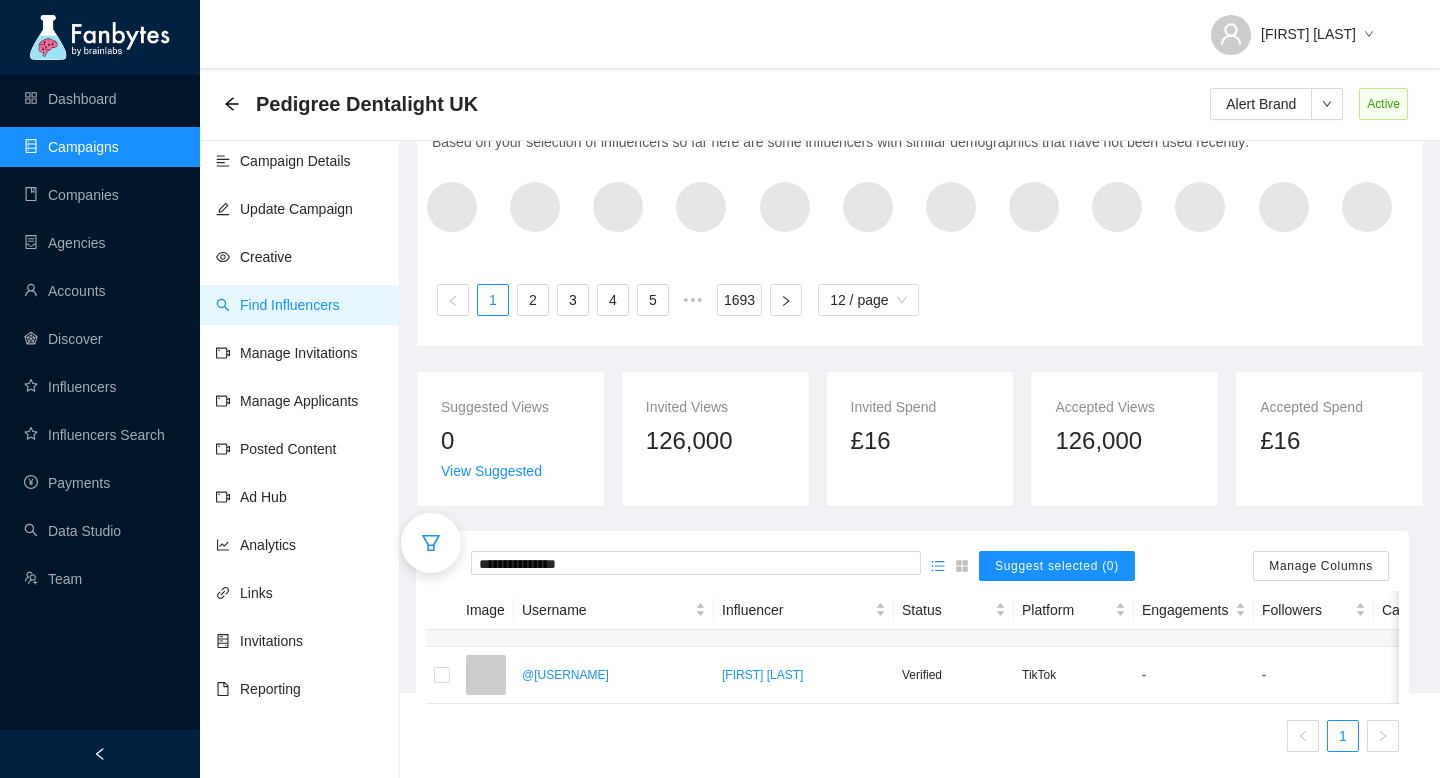 scroll, scrollTop: 121, scrollLeft: 0, axis: vertical 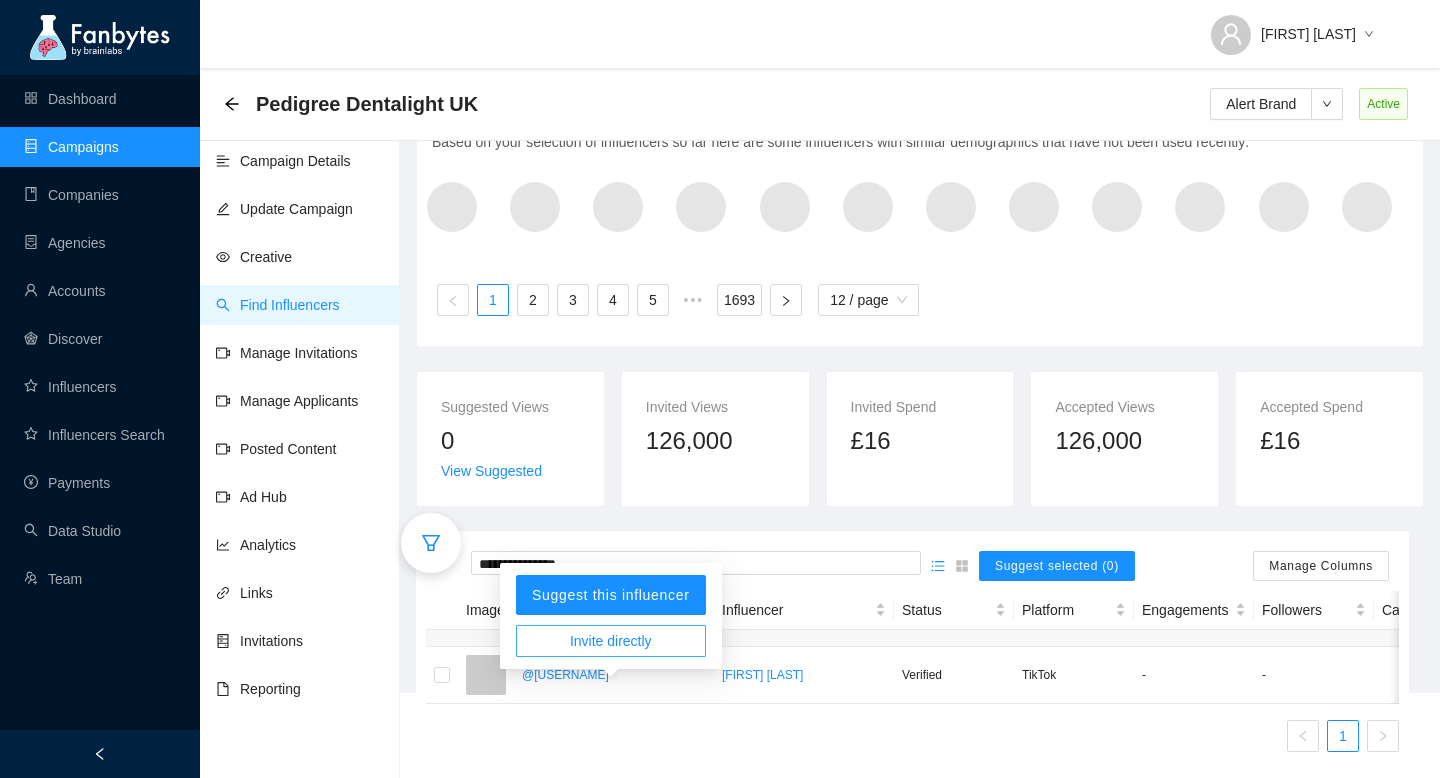 click on "Invite directly" at bounding box center (611, 641) 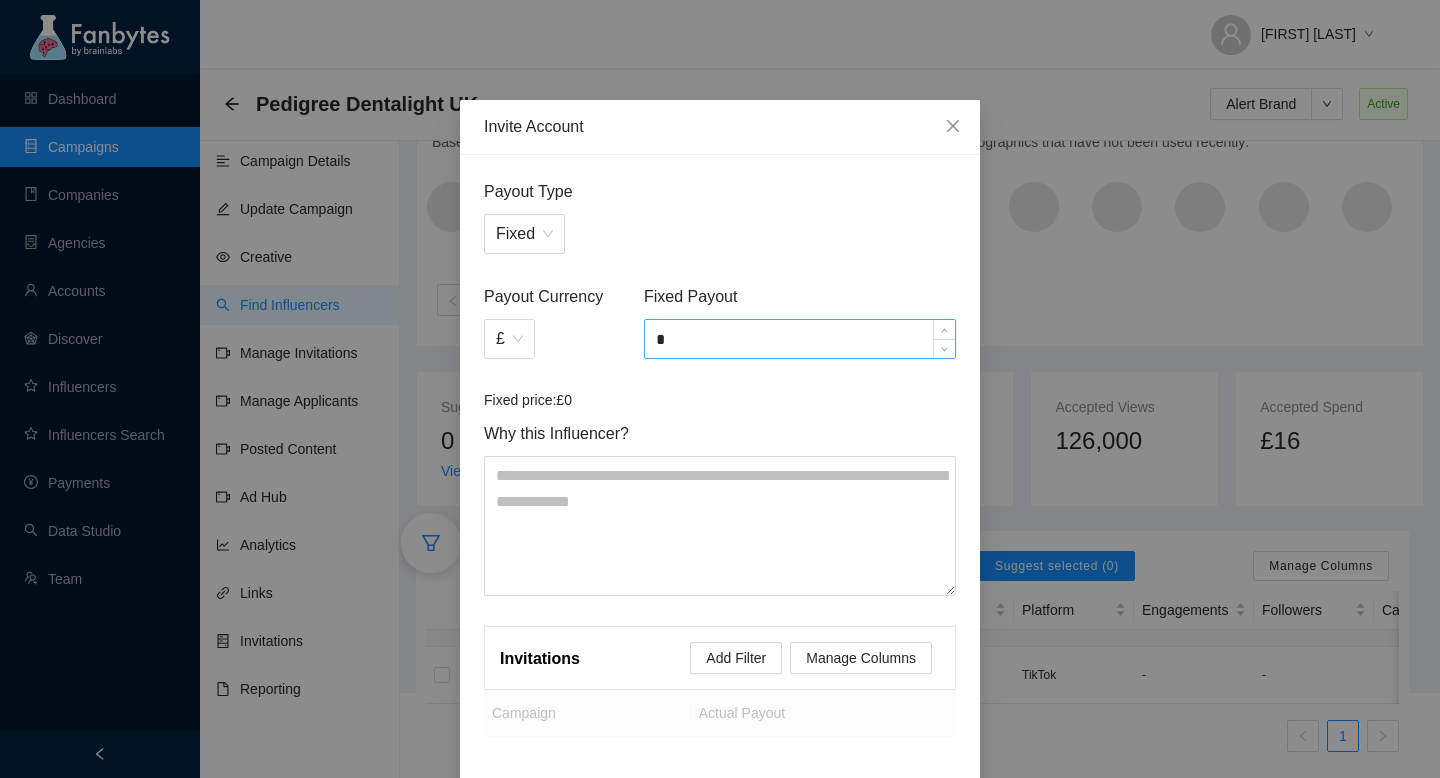 click on "*" at bounding box center (800, 339) 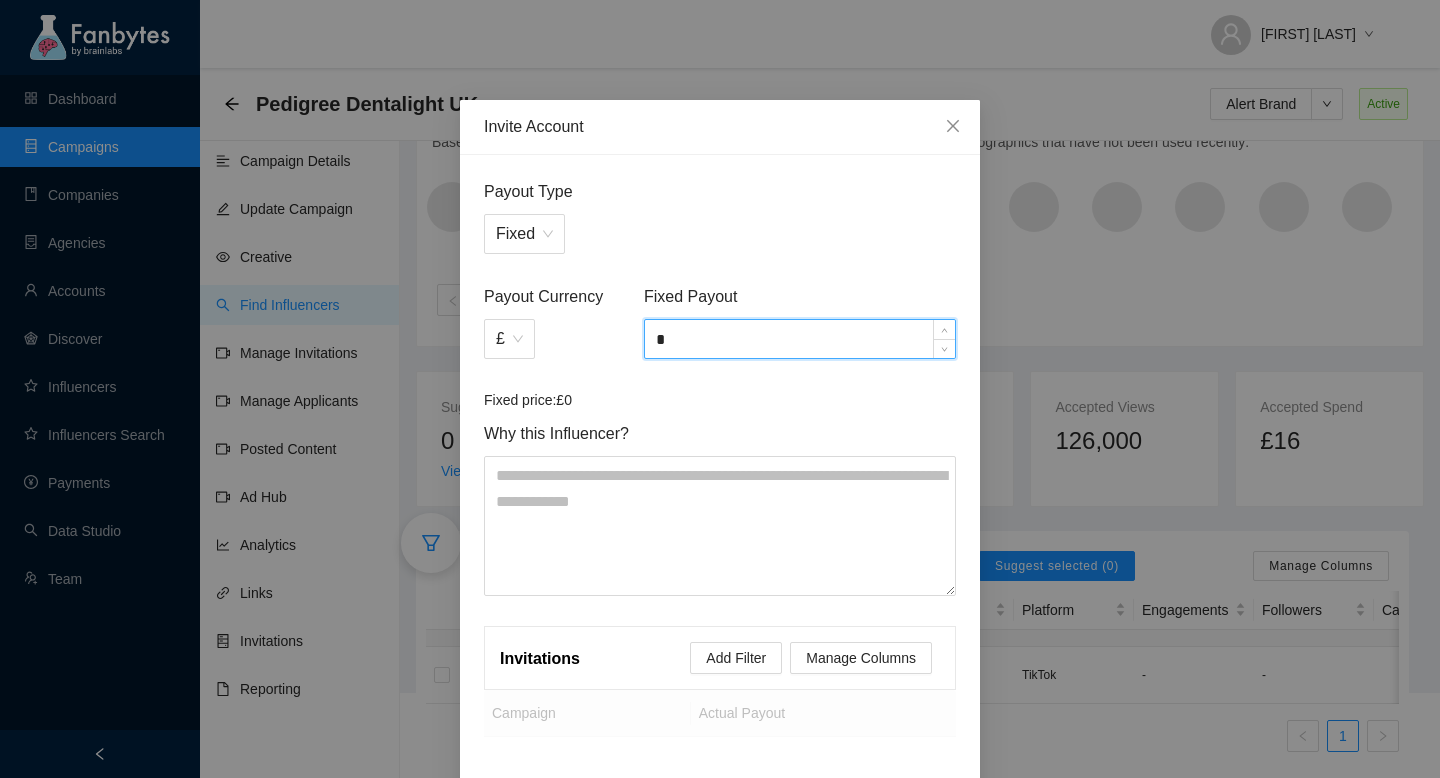 type on "*" 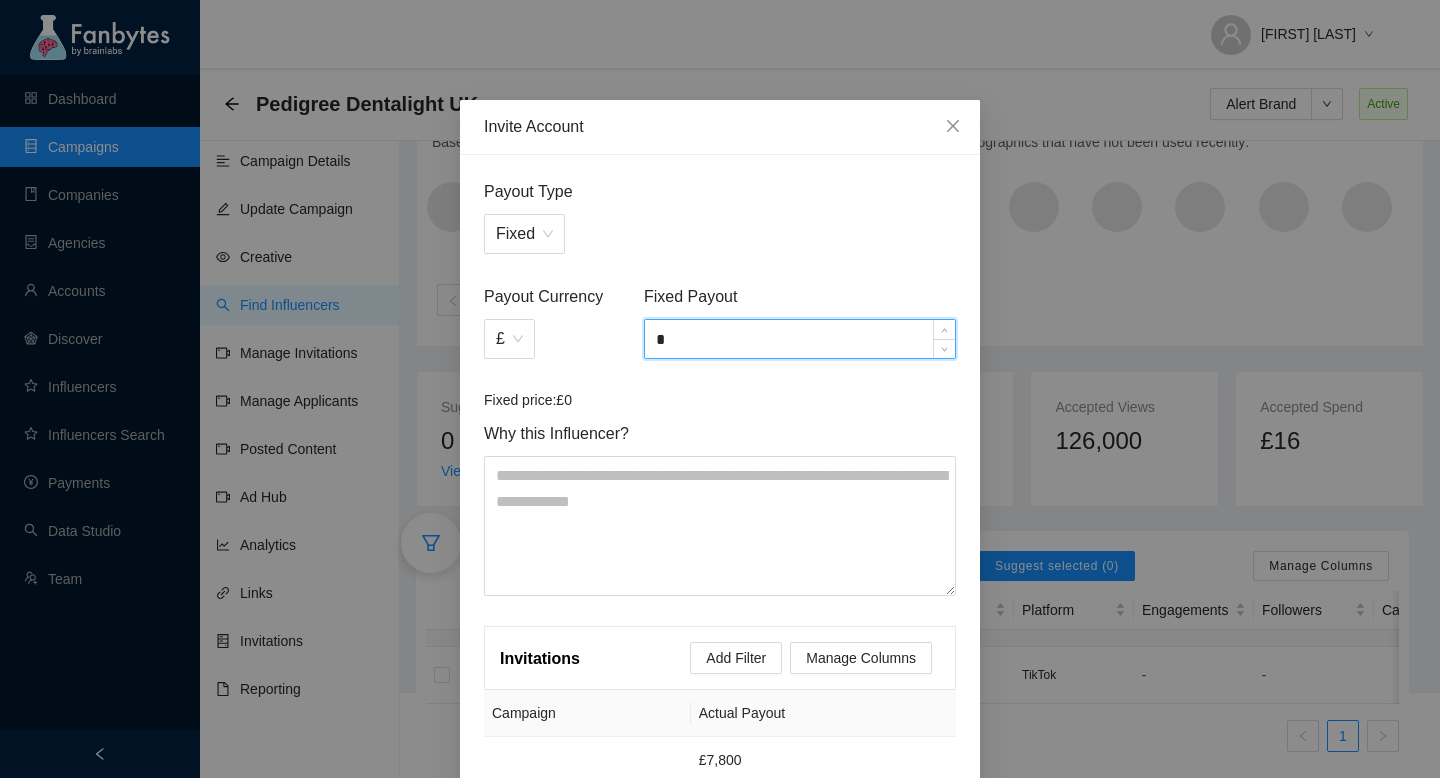 scroll, scrollTop: 163, scrollLeft: 0, axis: vertical 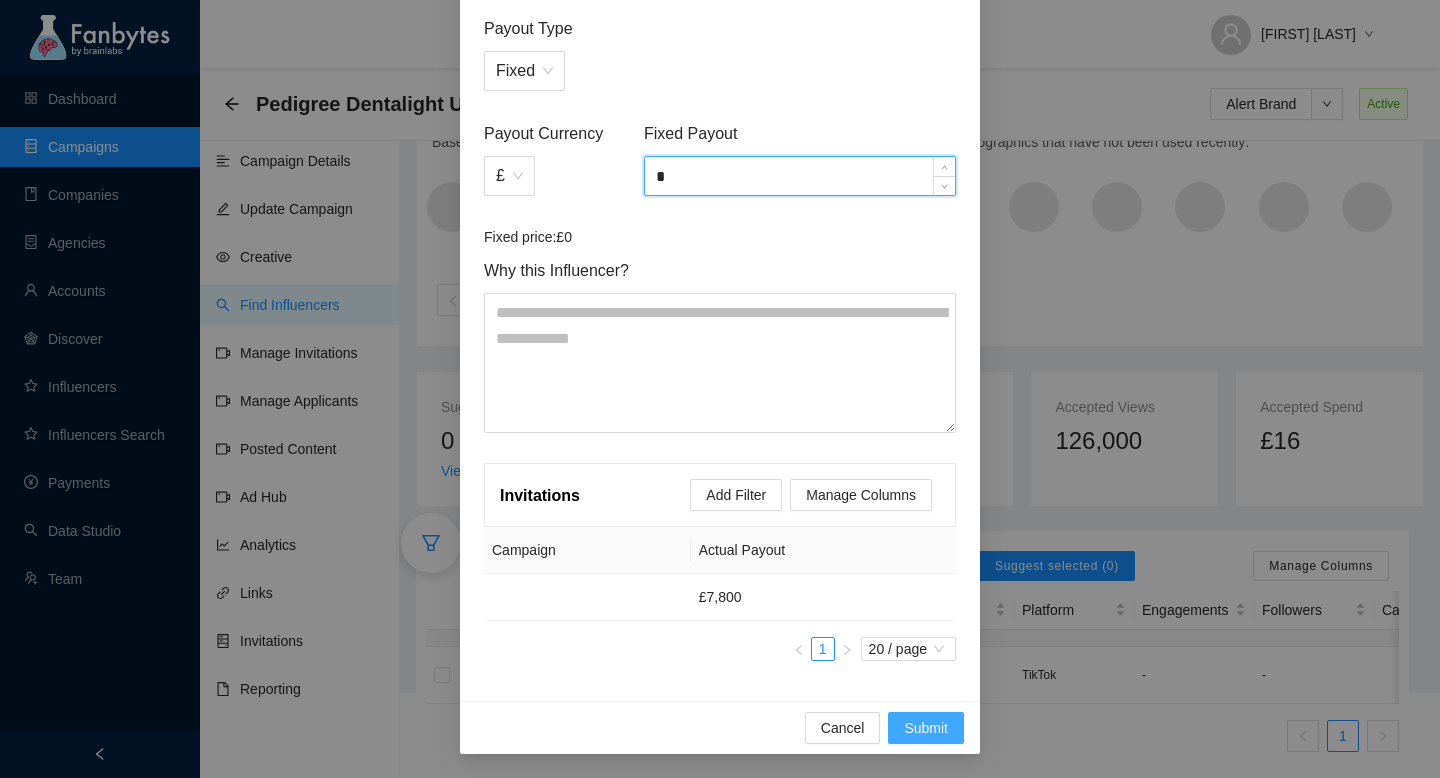 click on "Submit" at bounding box center [926, 728] 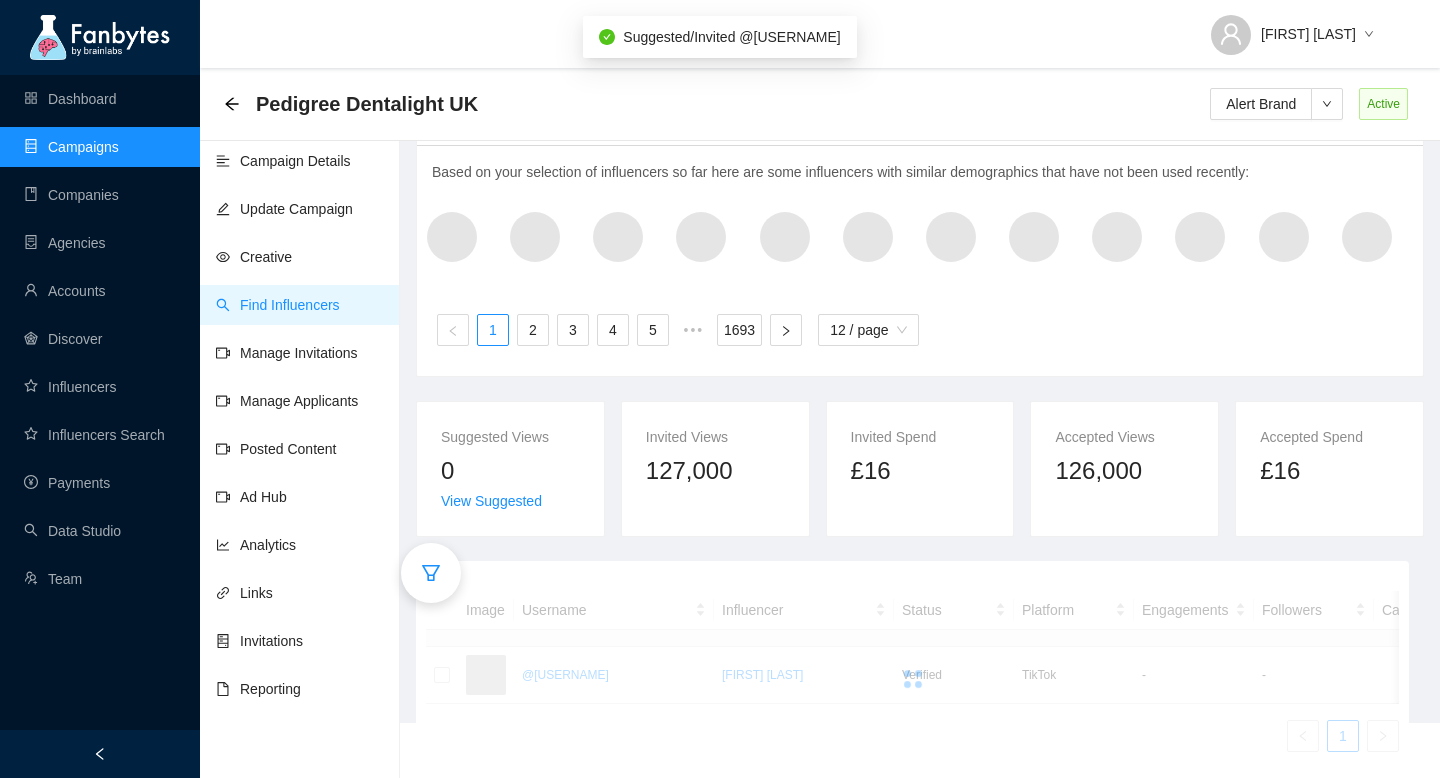 scroll, scrollTop: 121, scrollLeft: 0, axis: vertical 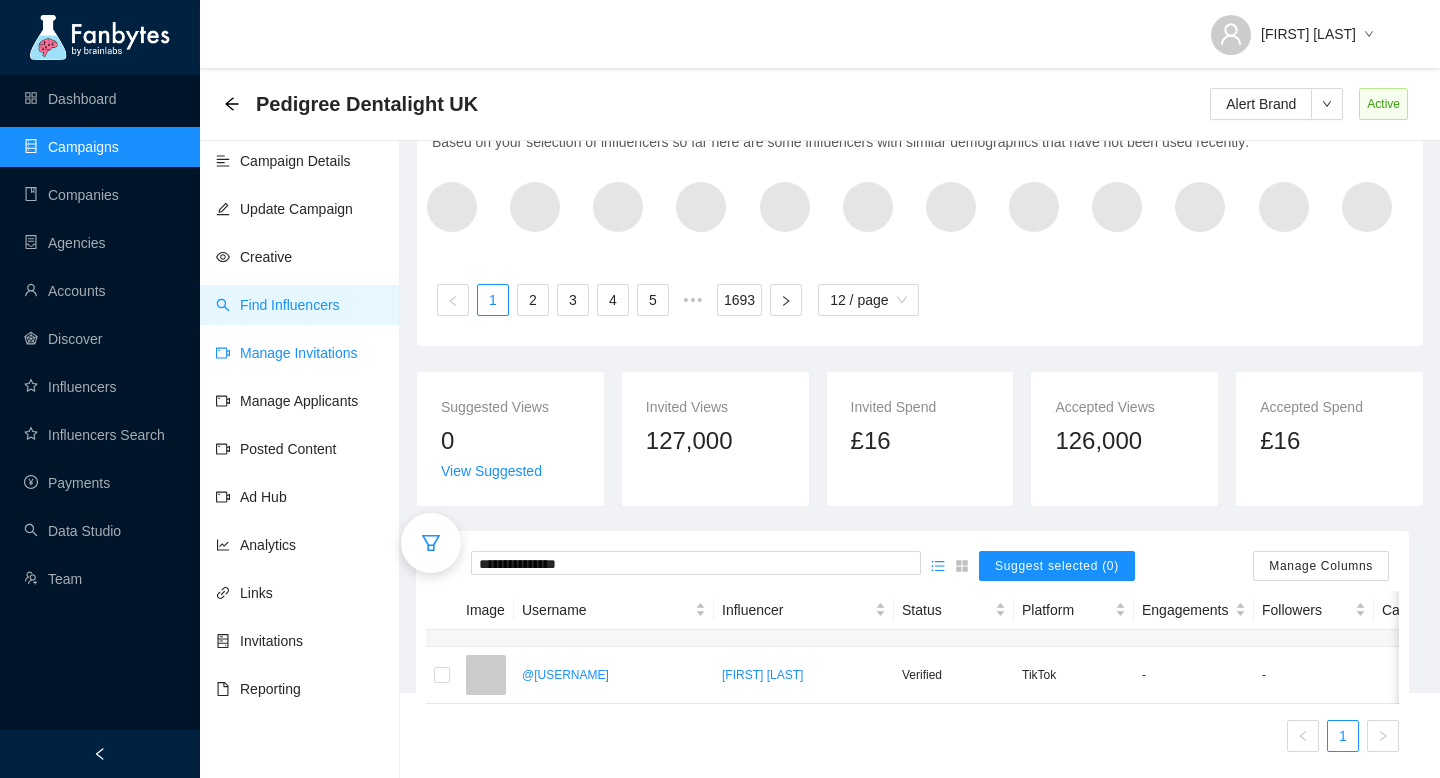 click on "Manage Invitations" at bounding box center [287, 353] 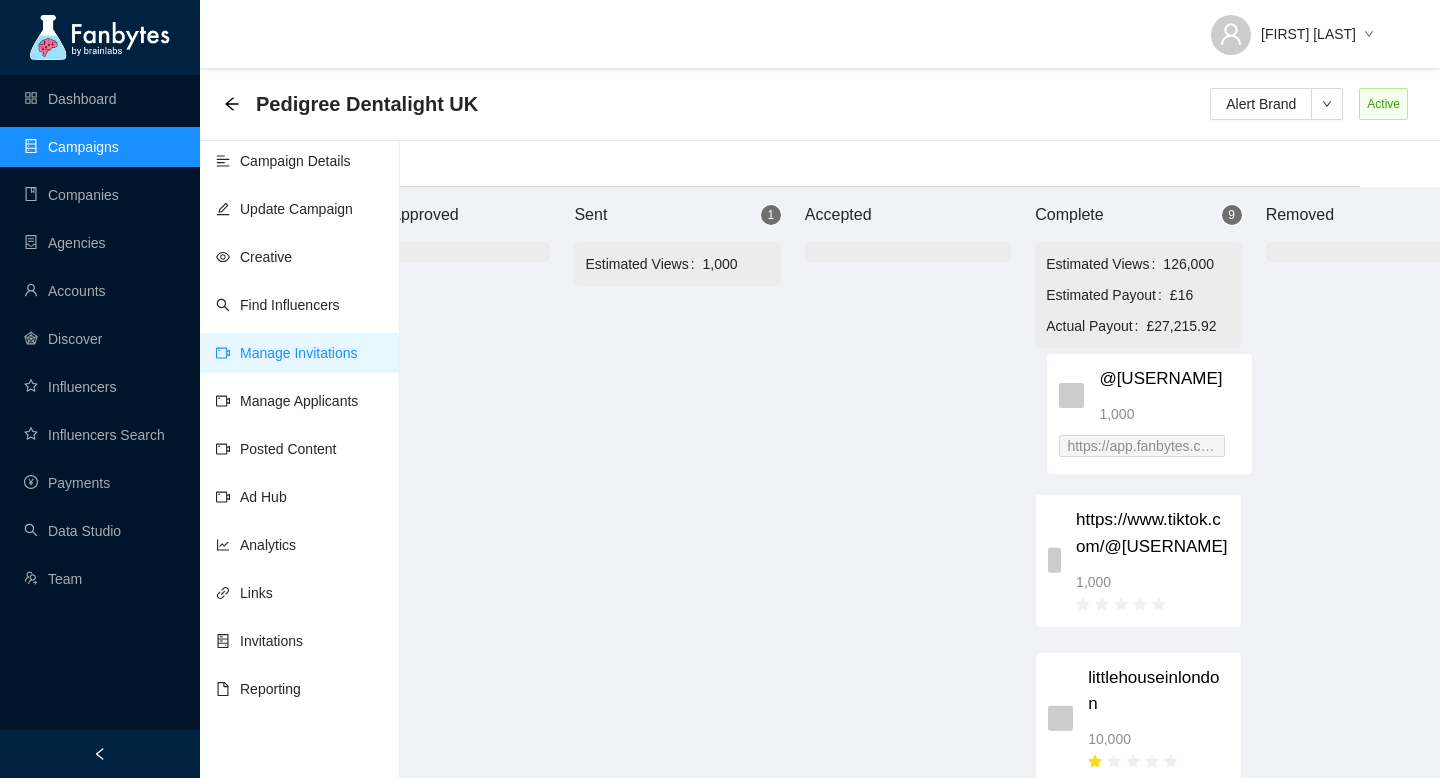 drag, startPoint x: 771, startPoint y: 351, endPoint x: 1160, endPoint y: 385, distance: 390.48303 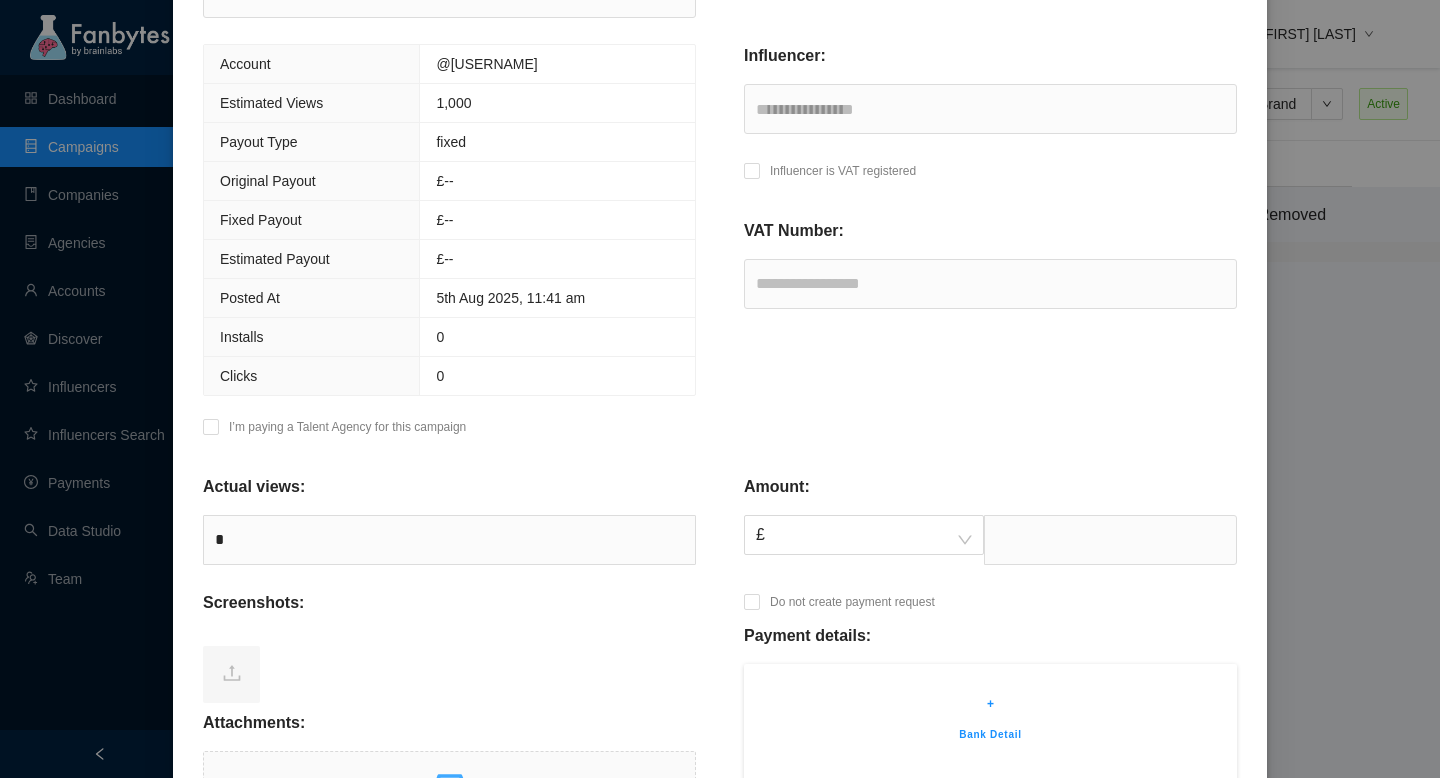 scroll, scrollTop: 378, scrollLeft: 0, axis: vertical 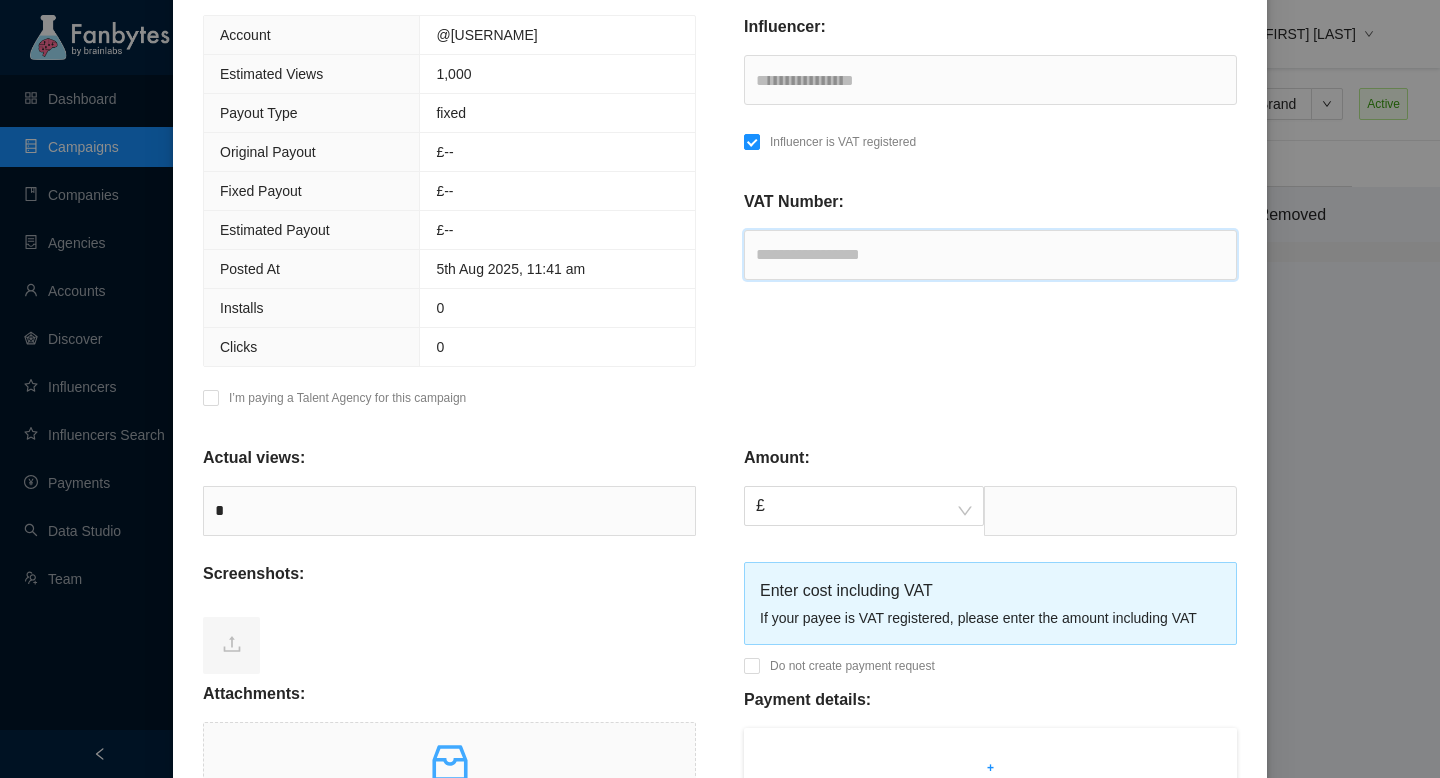 click at bounding box center [990, 255] 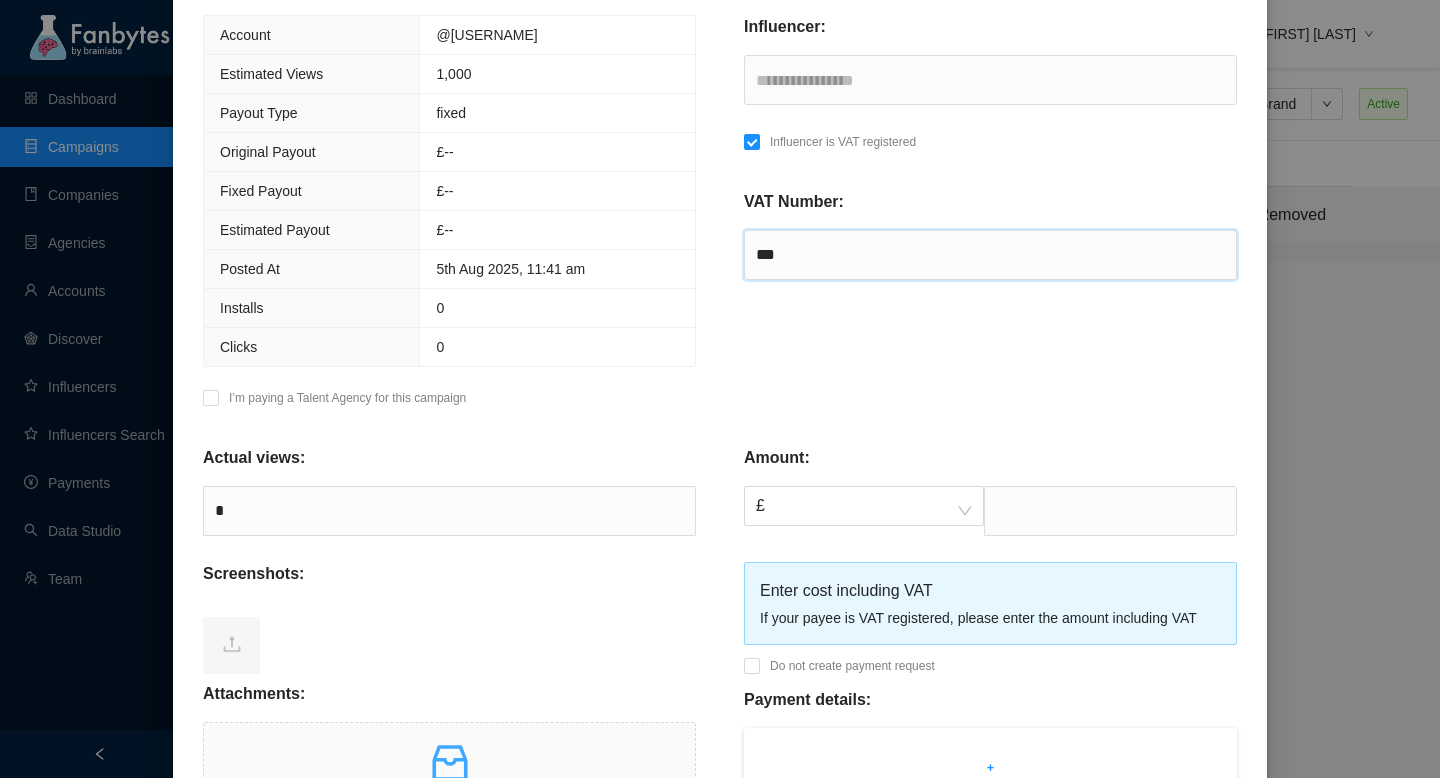 paste on "**********" 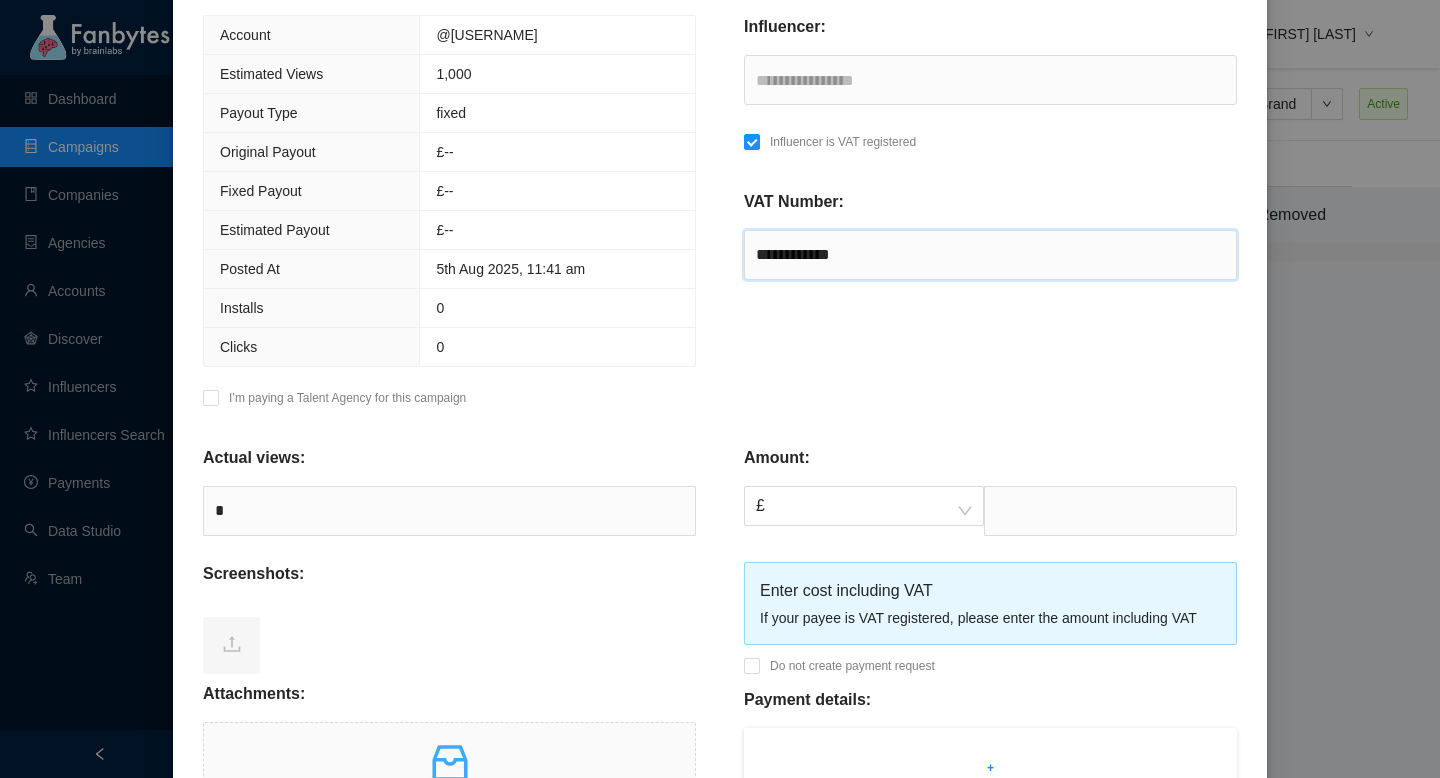 type on "**********" 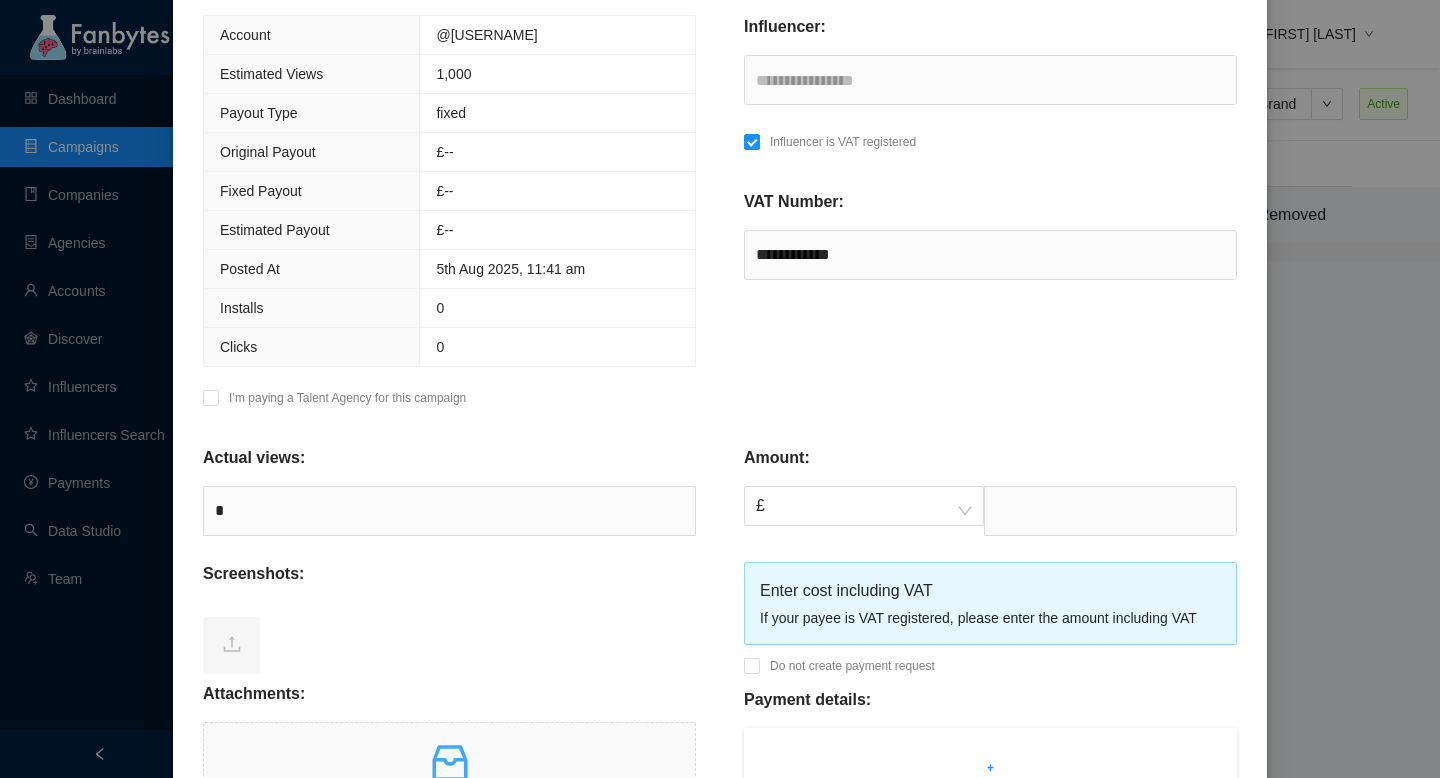 click on "**********" at bounding box center (990, 217) 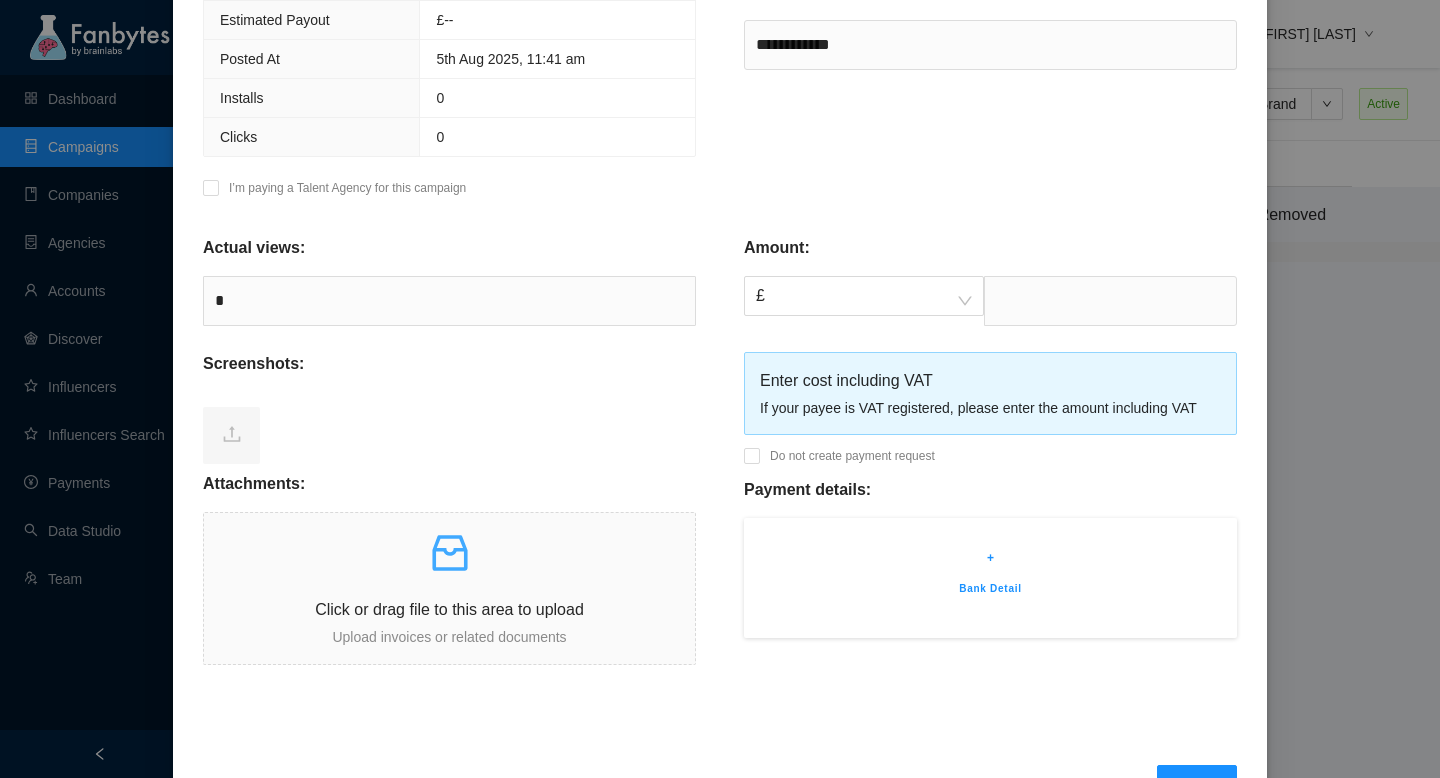 scroll, scrollTop: 630, scrollLeft: 0, axis: vertical 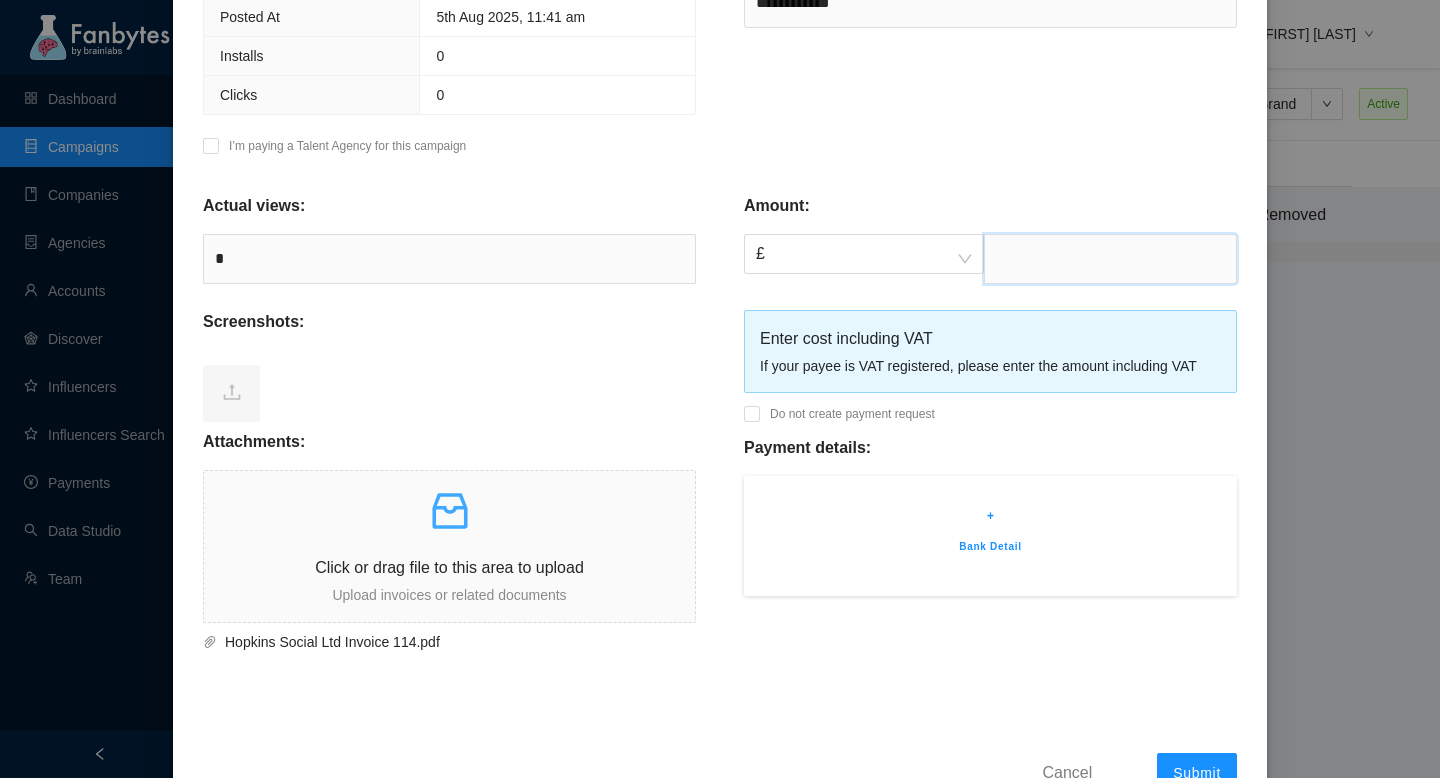 click at bounding box center [1110, 259] 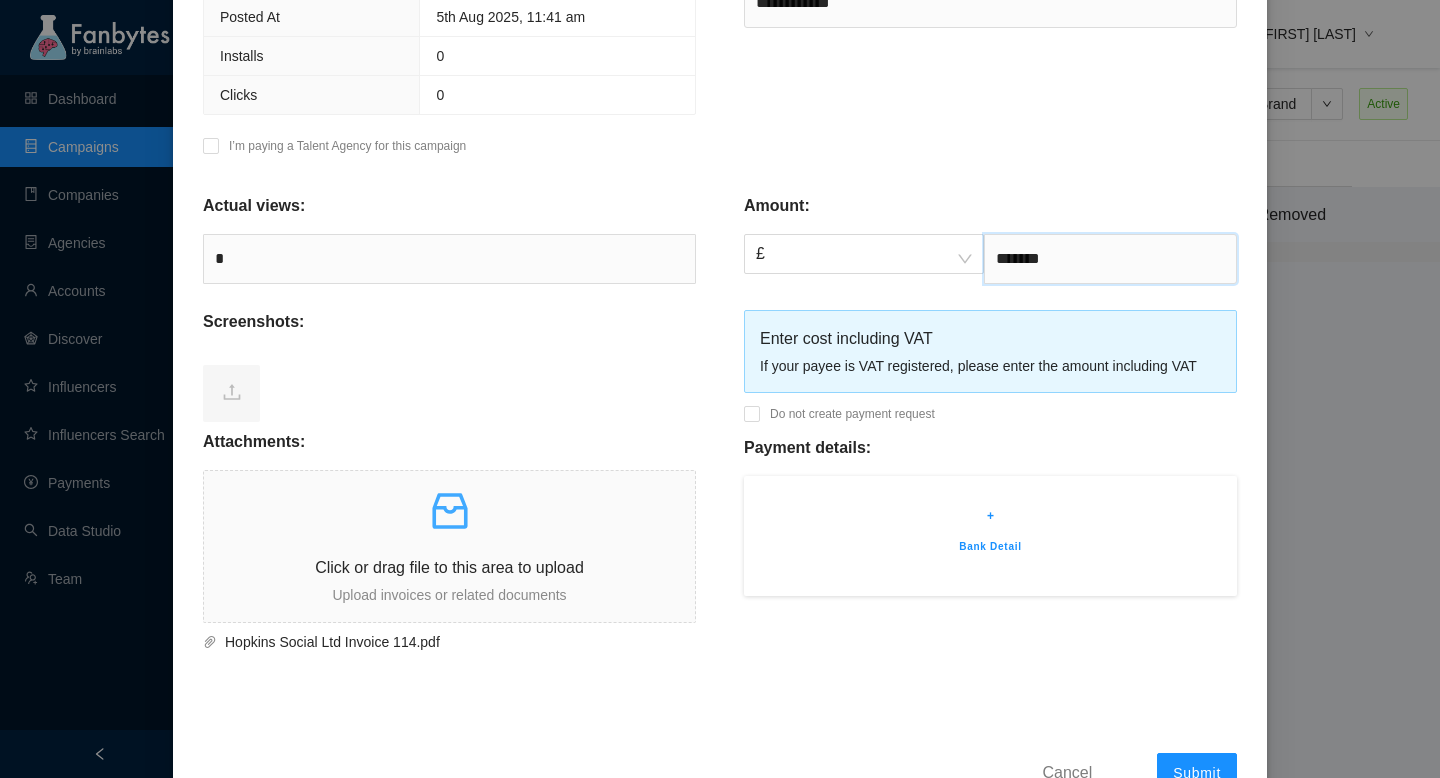 type on "*******" 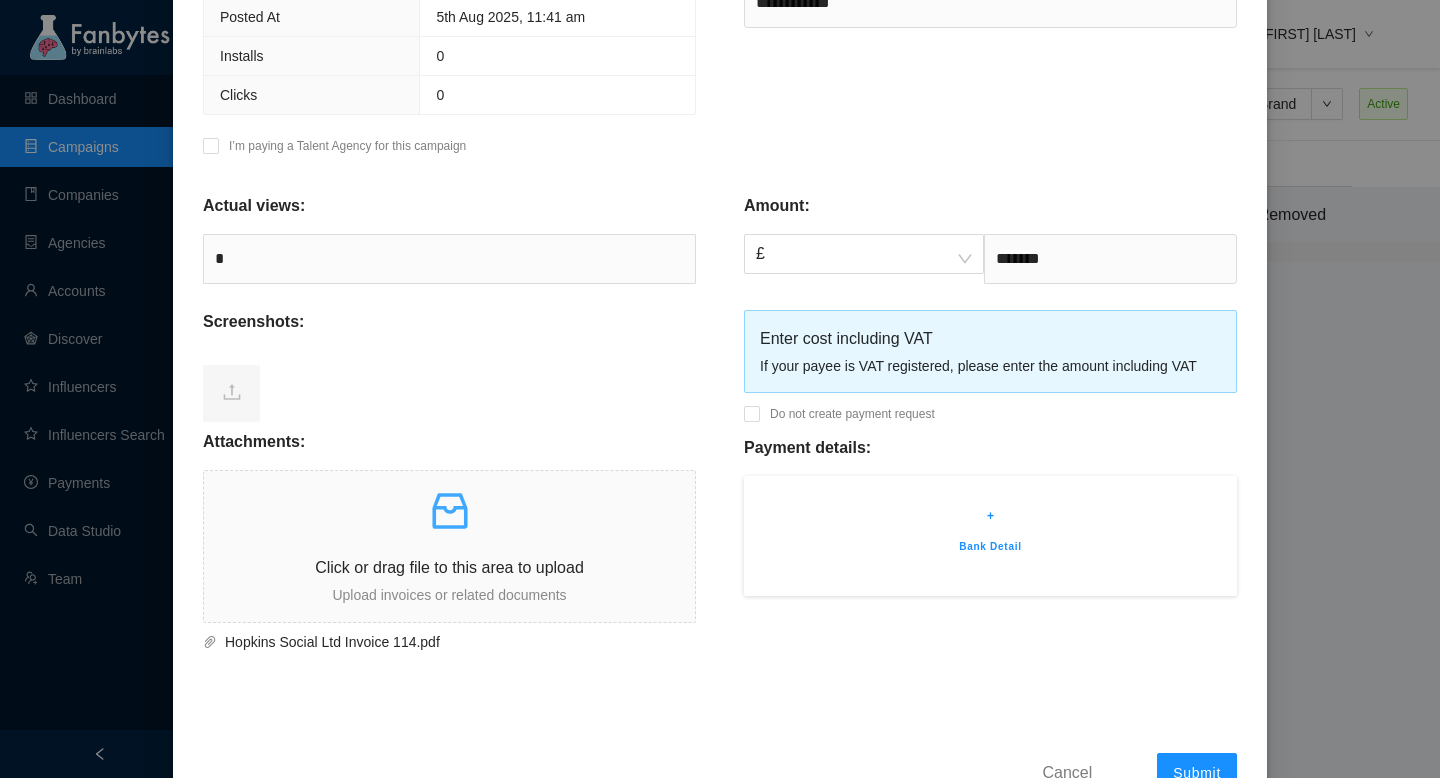 click on "+" at bounding box center (990, 516) 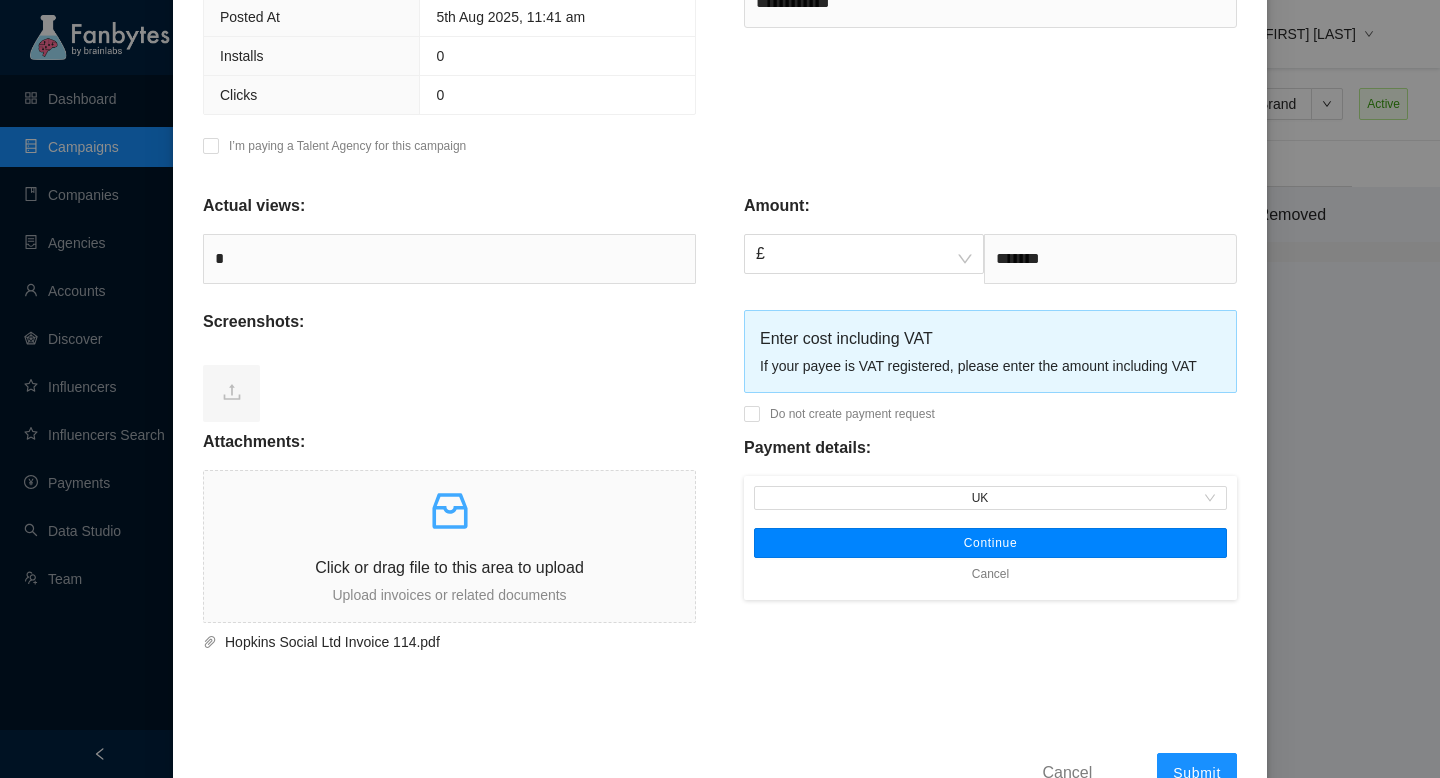 click on "Continue" at bounding box center (991, 543) 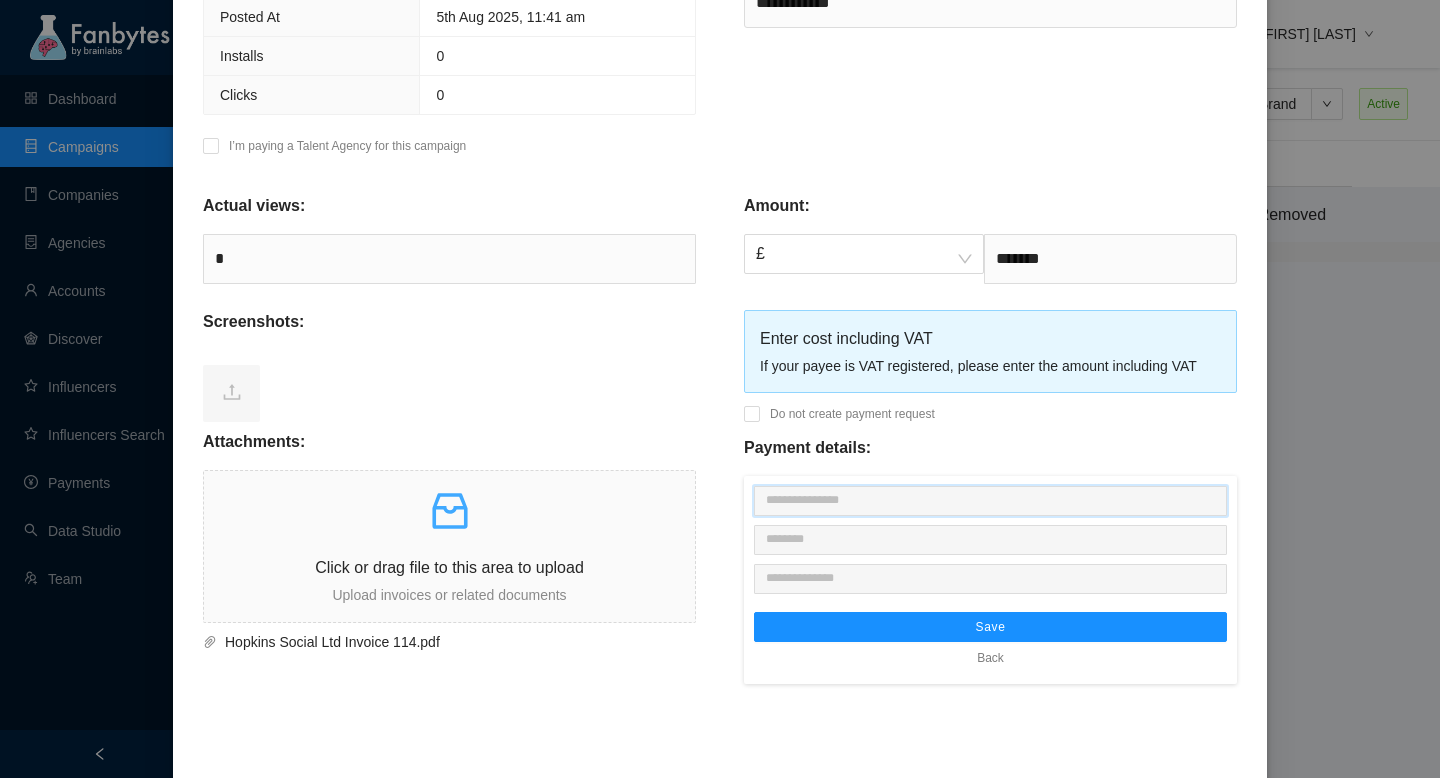 click at bounding box center [990, 501] 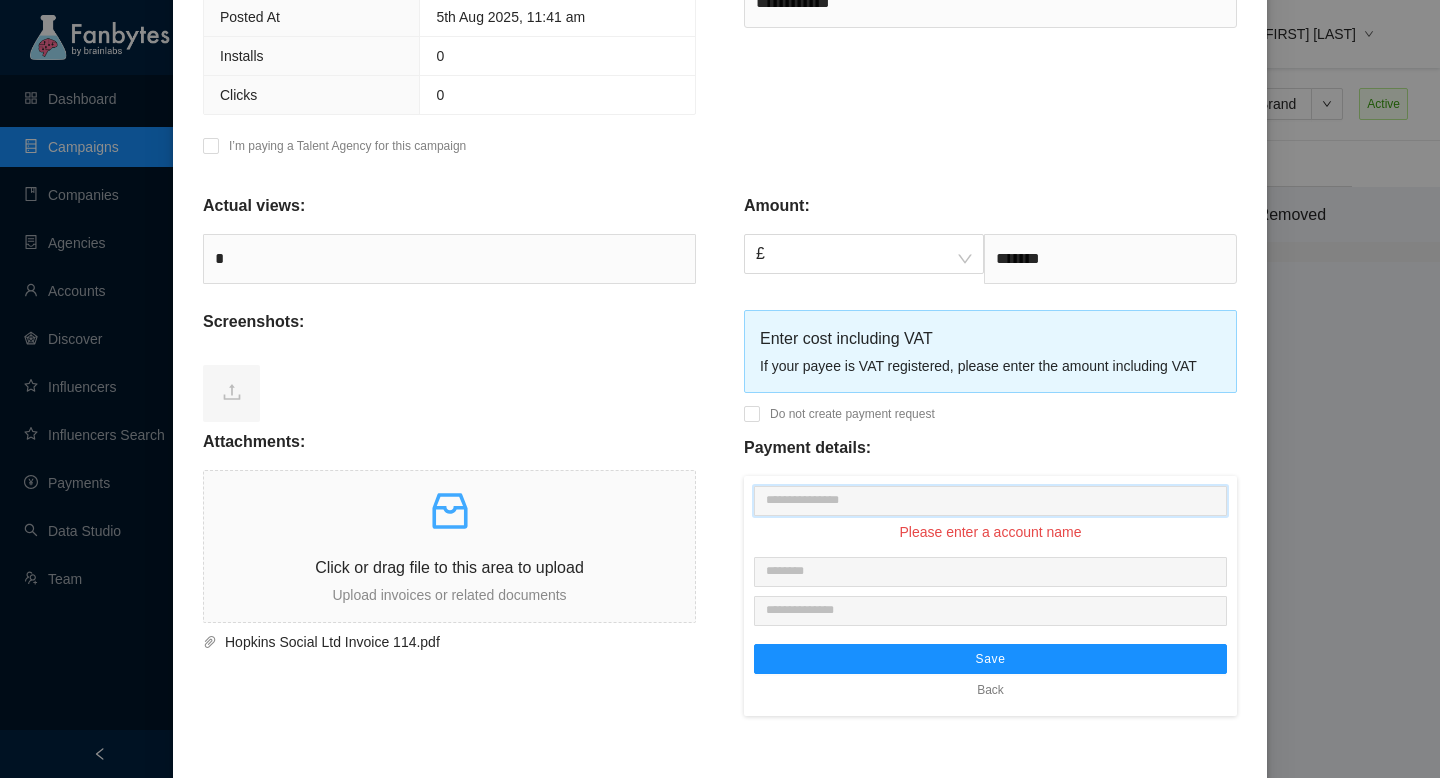 paste on "**********" 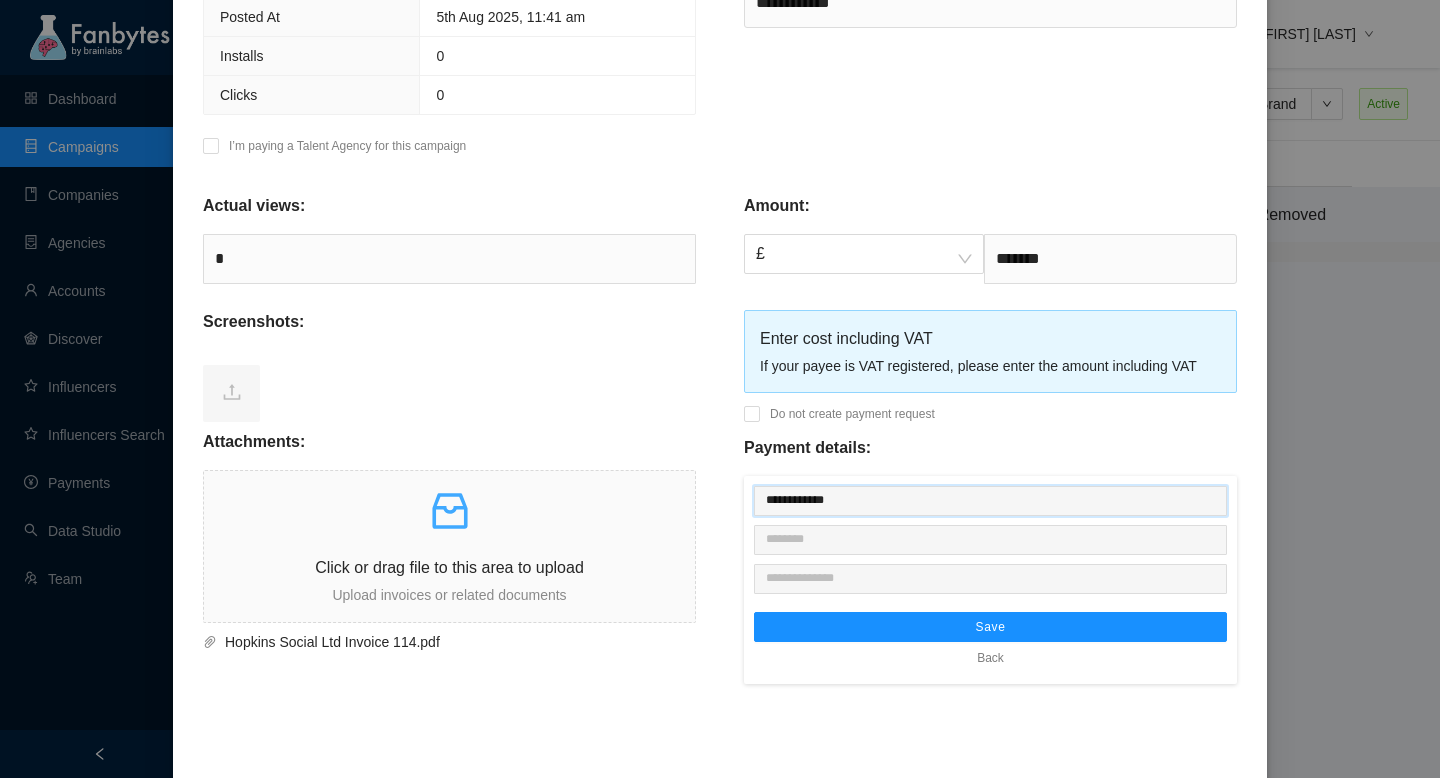 type on "**********" 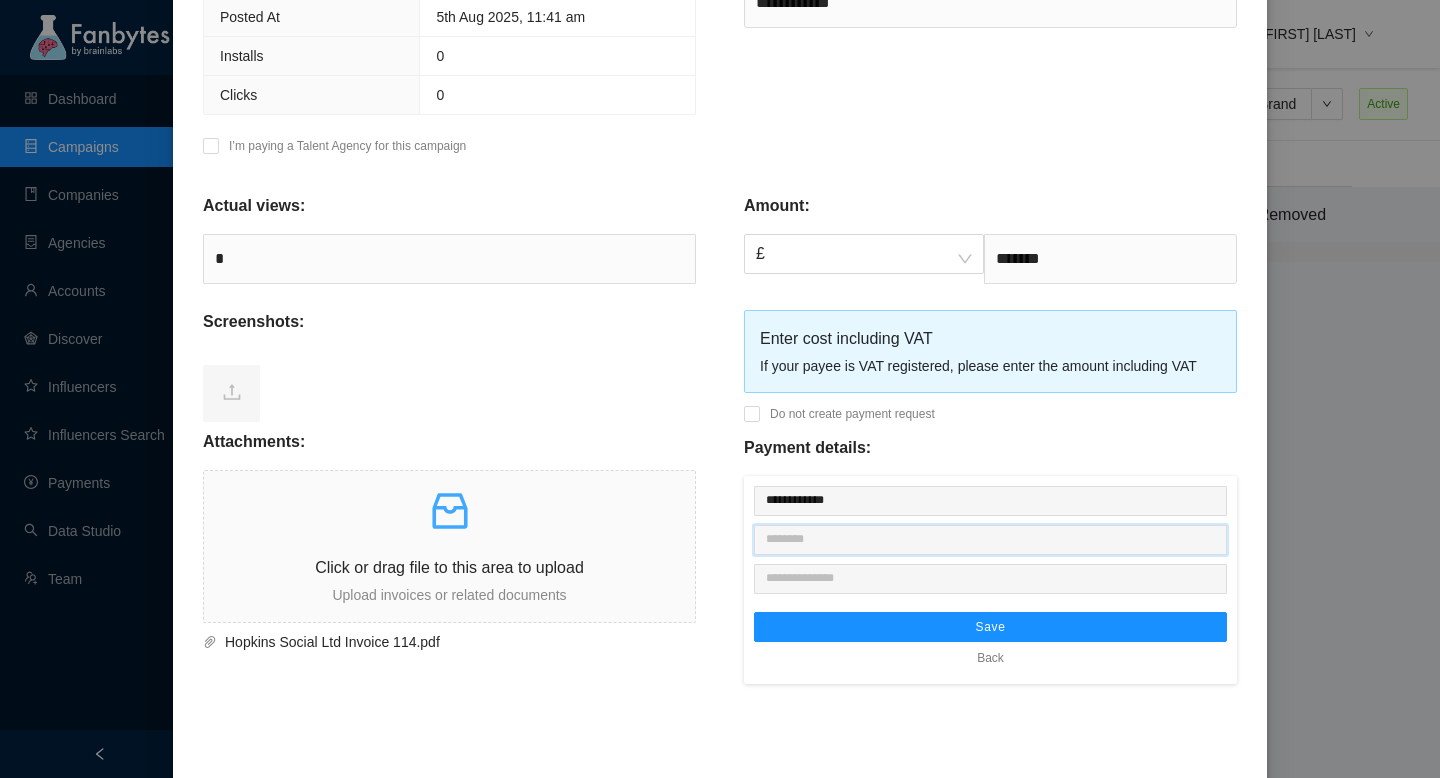 click at bounding box center [990, 540] 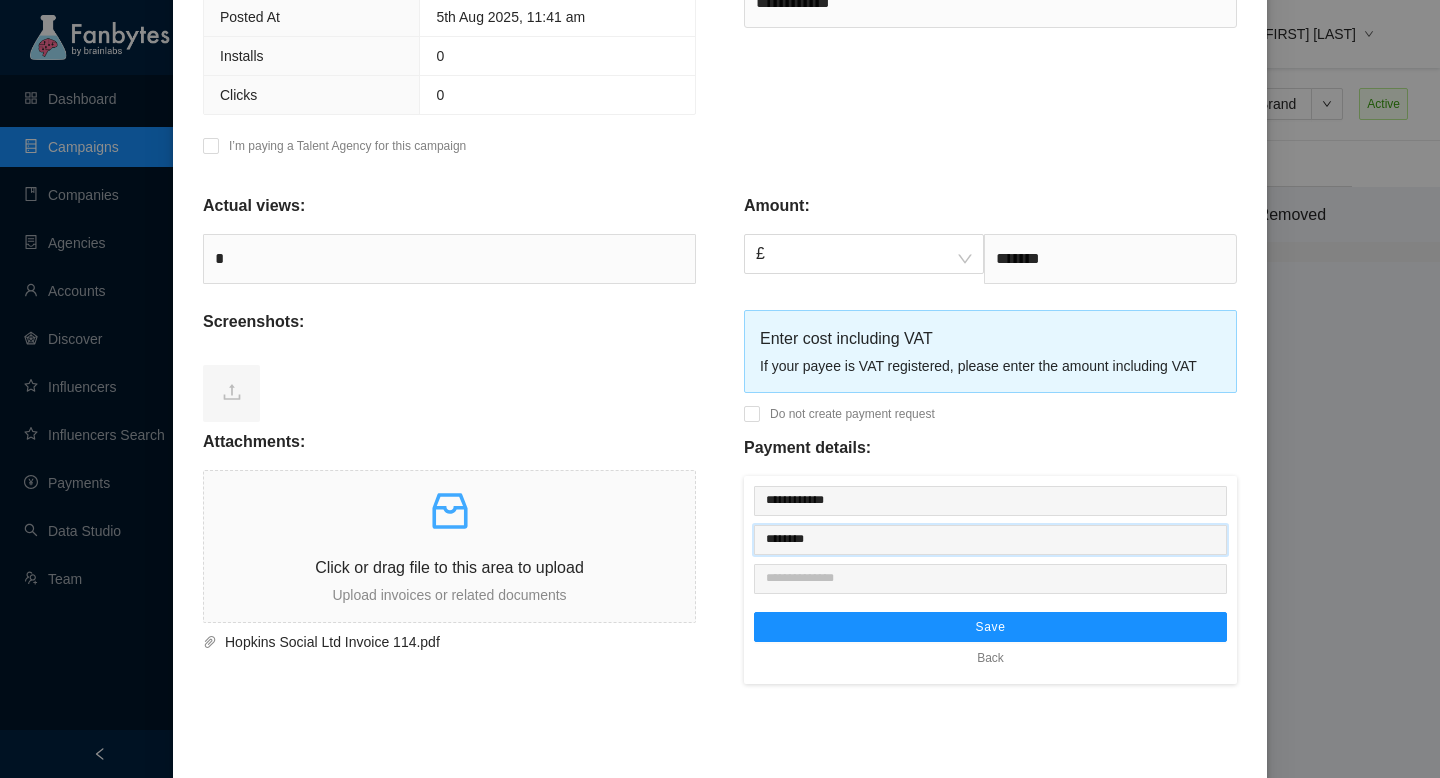 type on "********" 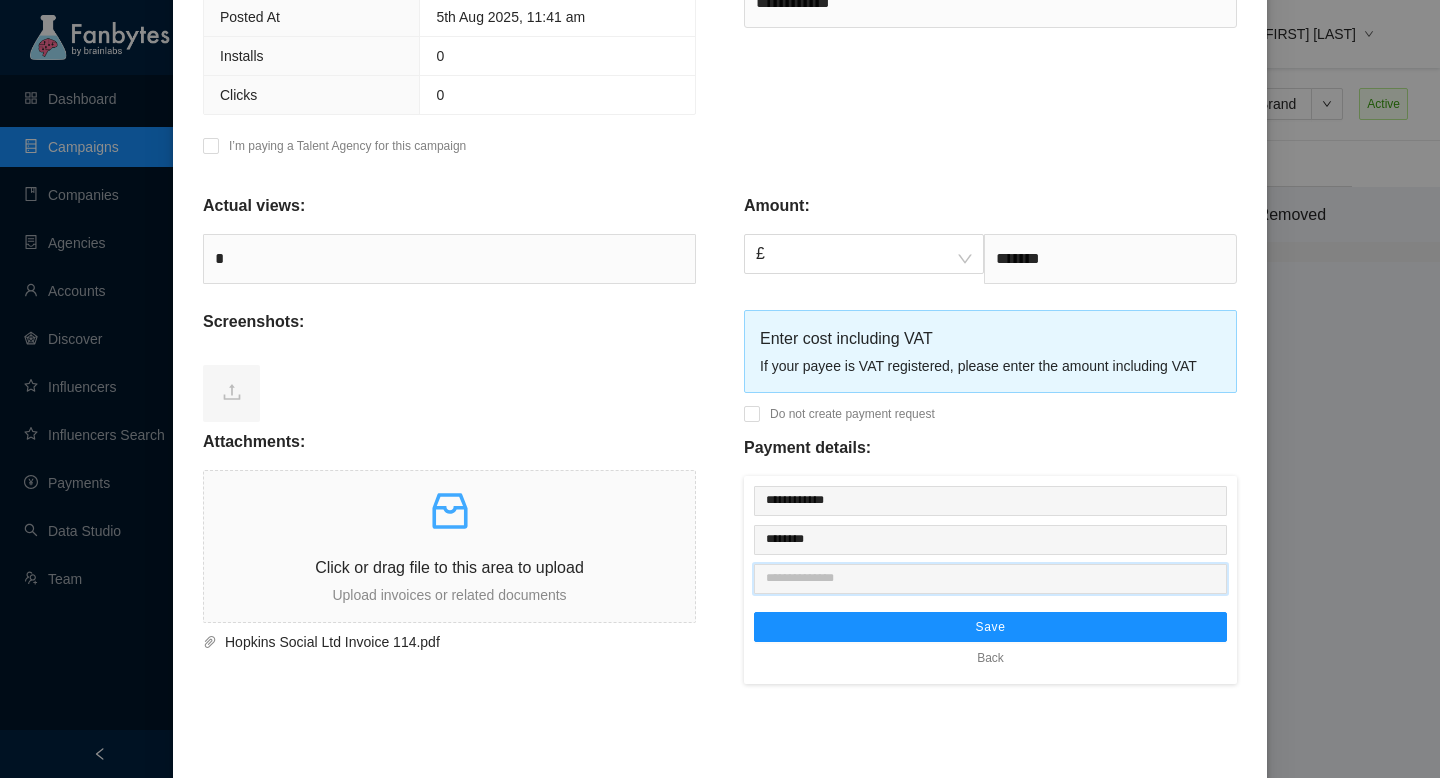 click at bounding box center [990, 579] 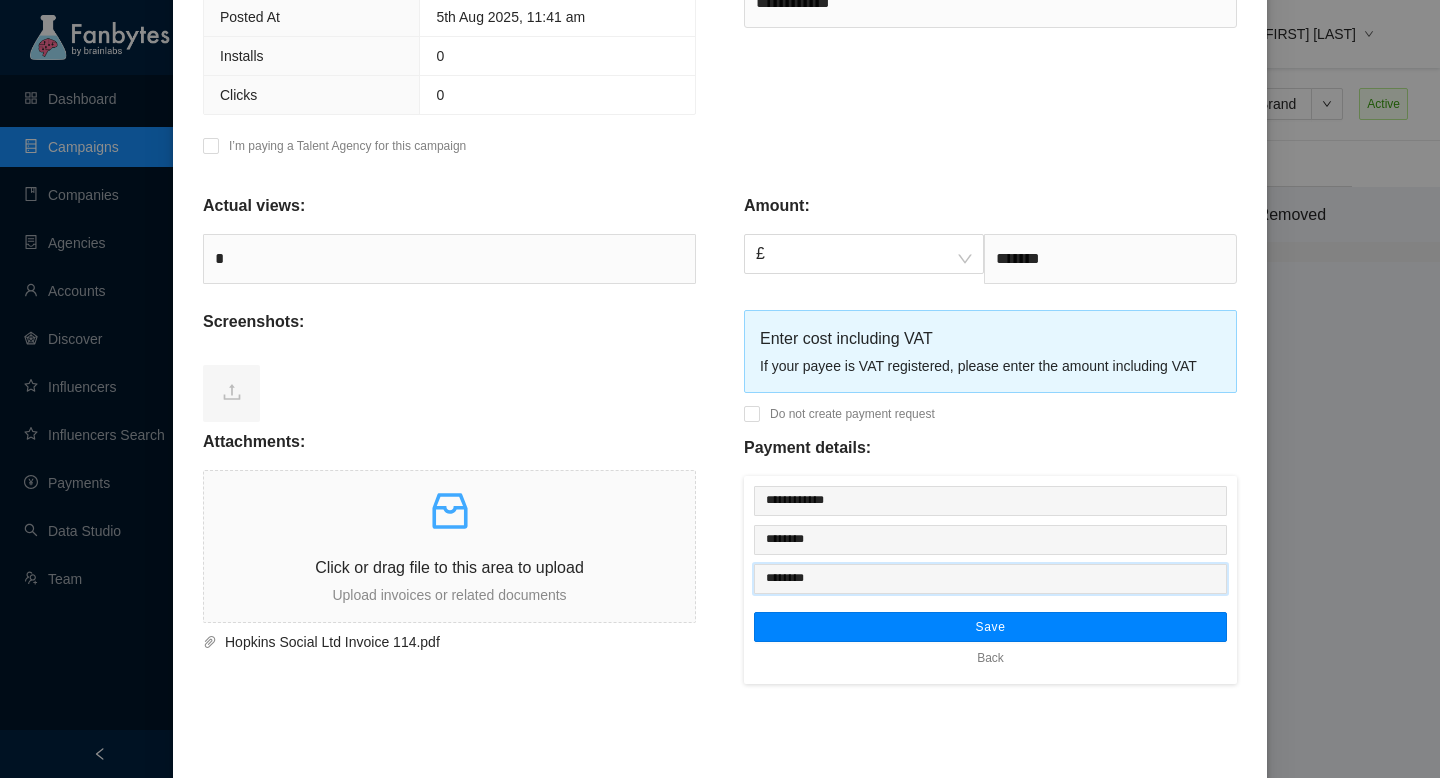 type on "********" 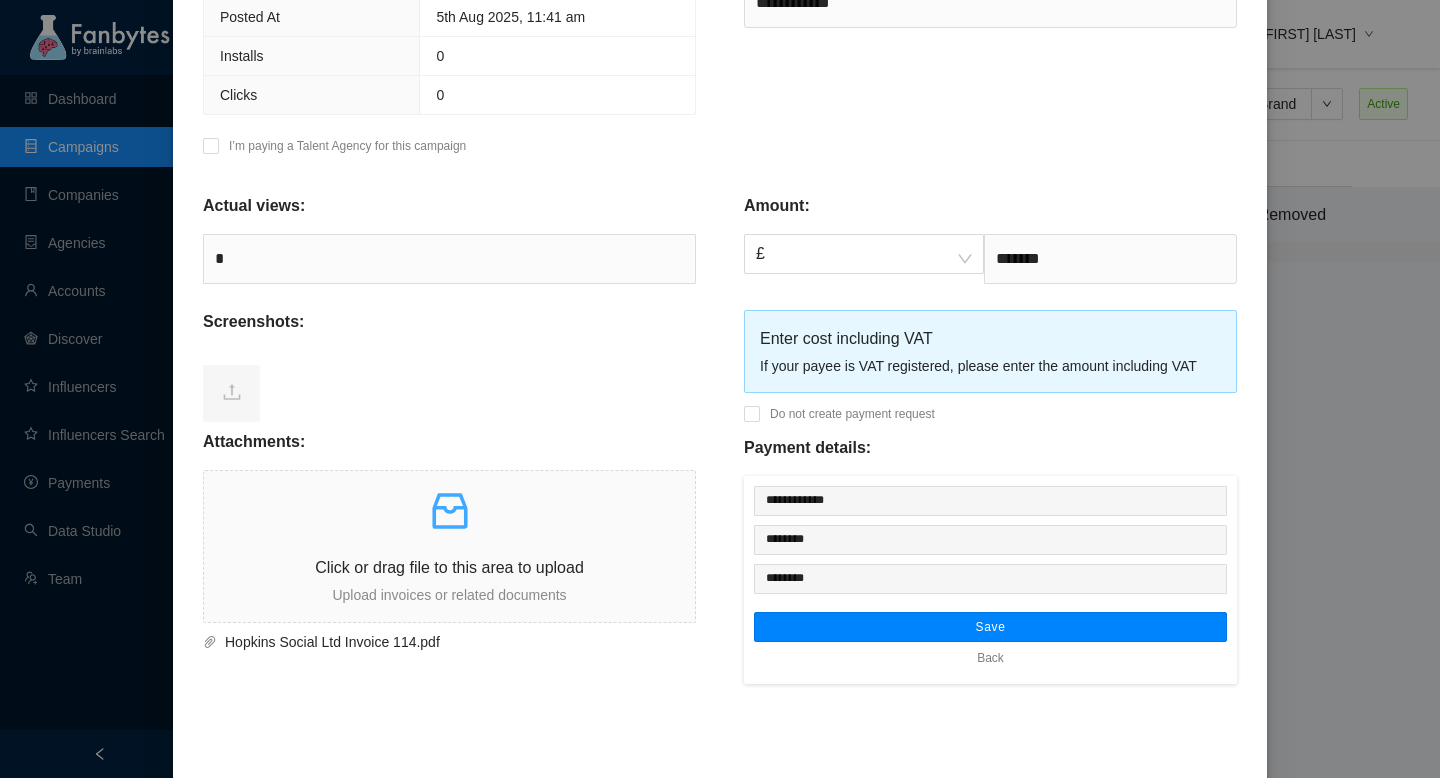 click on "Save" at bounding box center [990, 627] 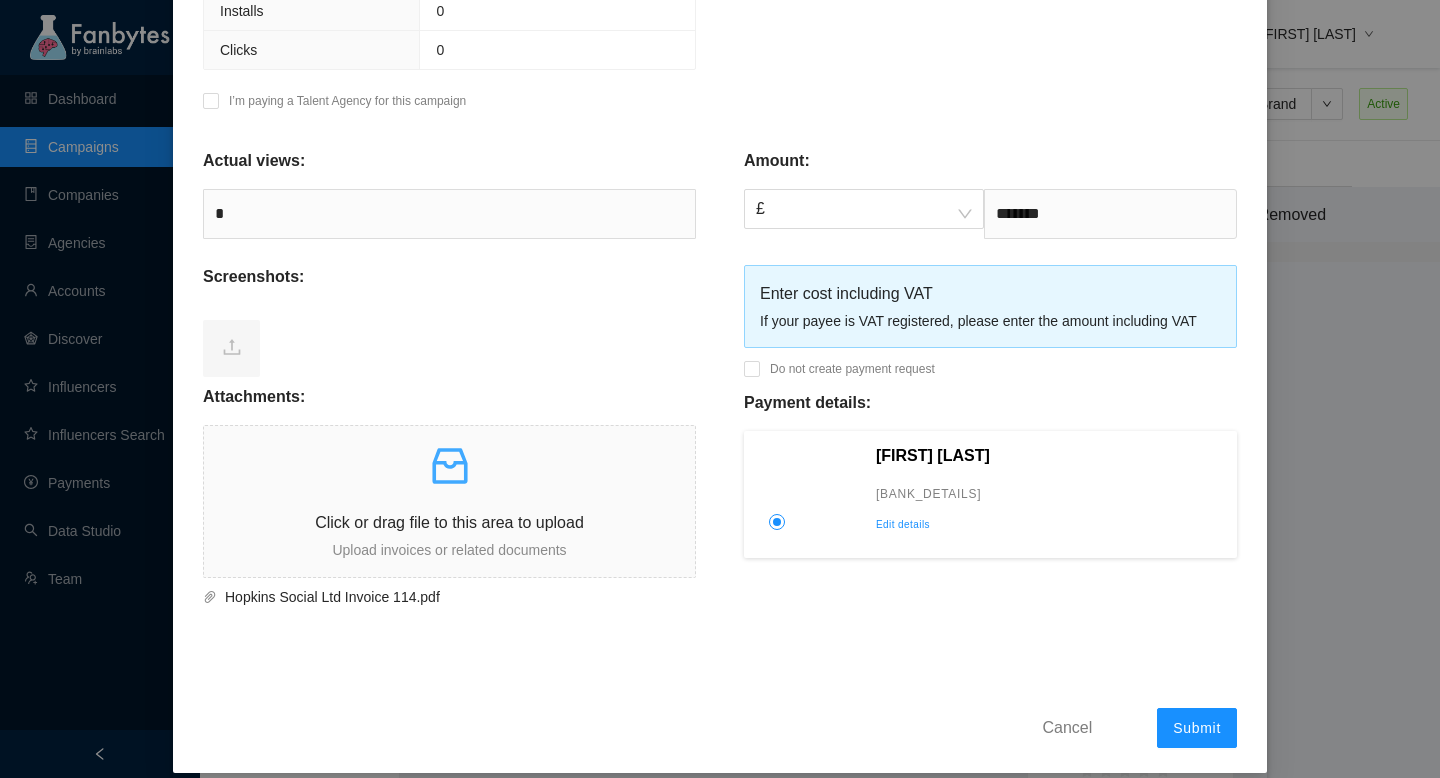 scroll, scrollTop: 679, scrollLeft: 0, axis: vertical 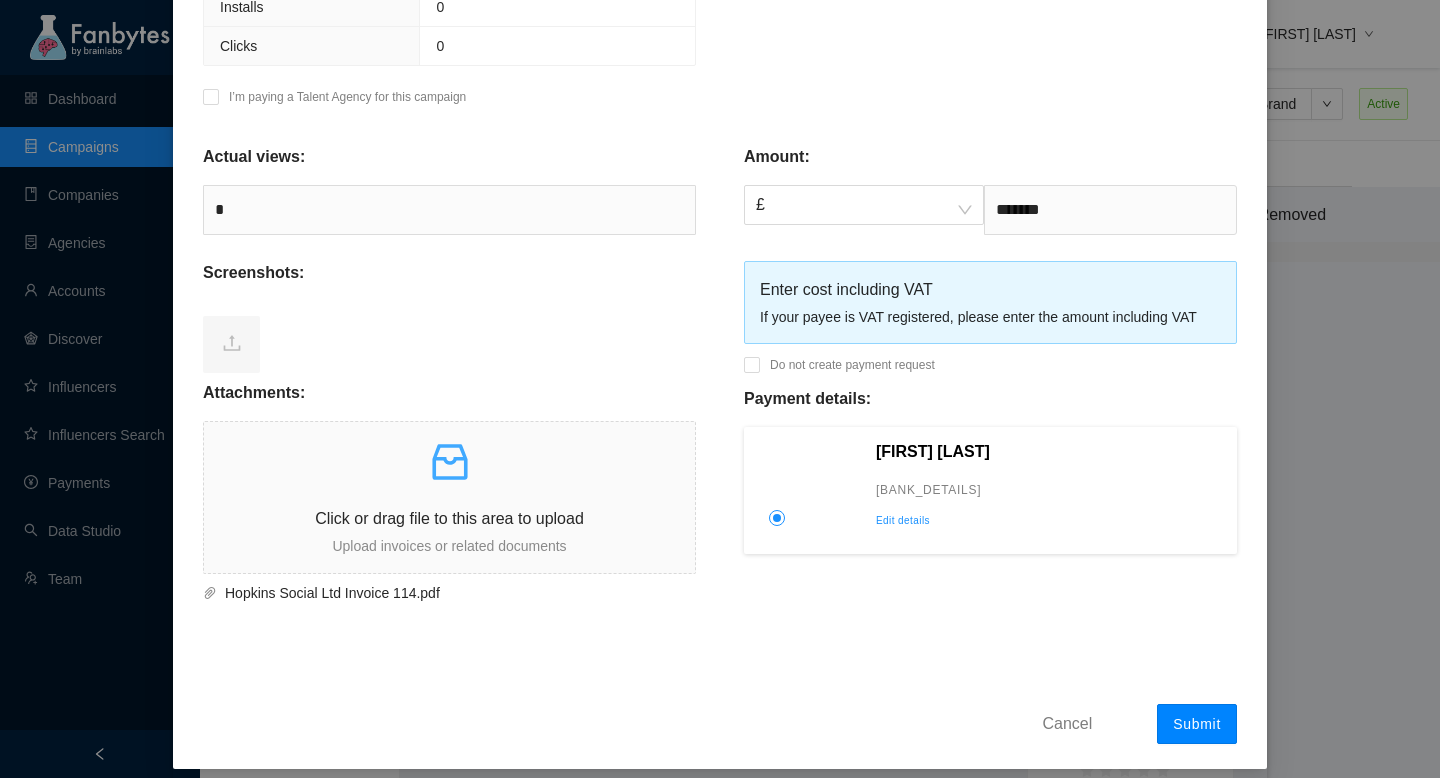 click on "Submit" at bounding box center (1197, 724) 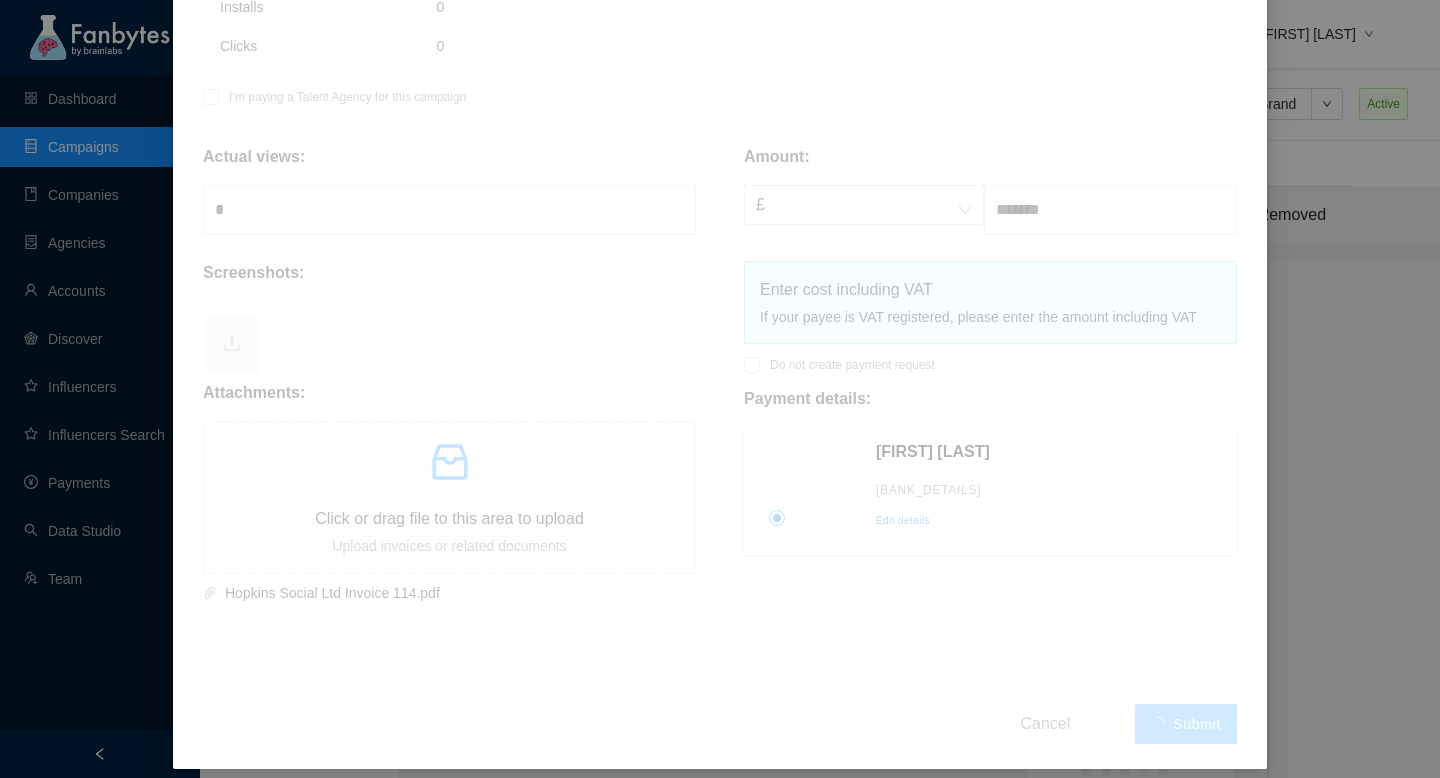 type 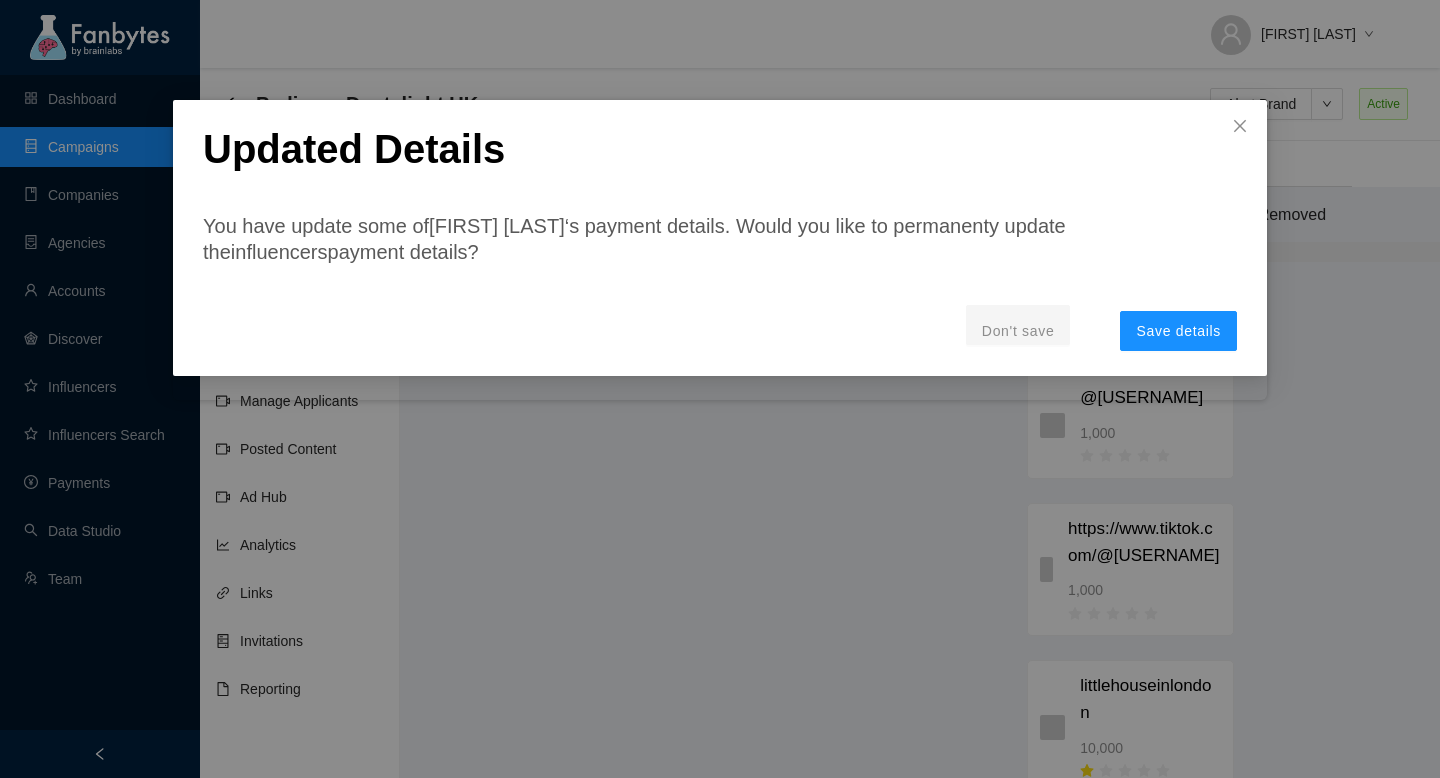 scroll, scrollTop: 0, scrollLeft: 0, axis: both 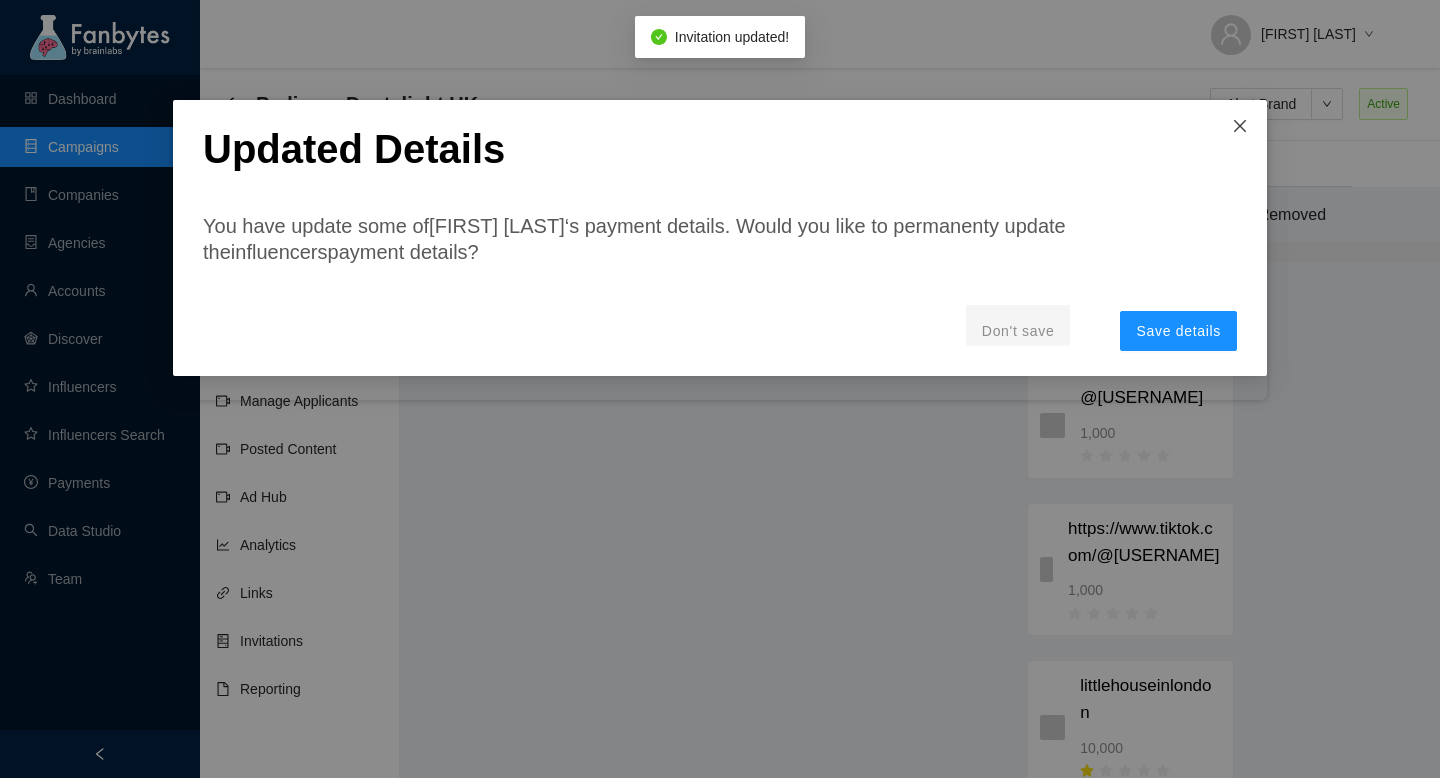 click 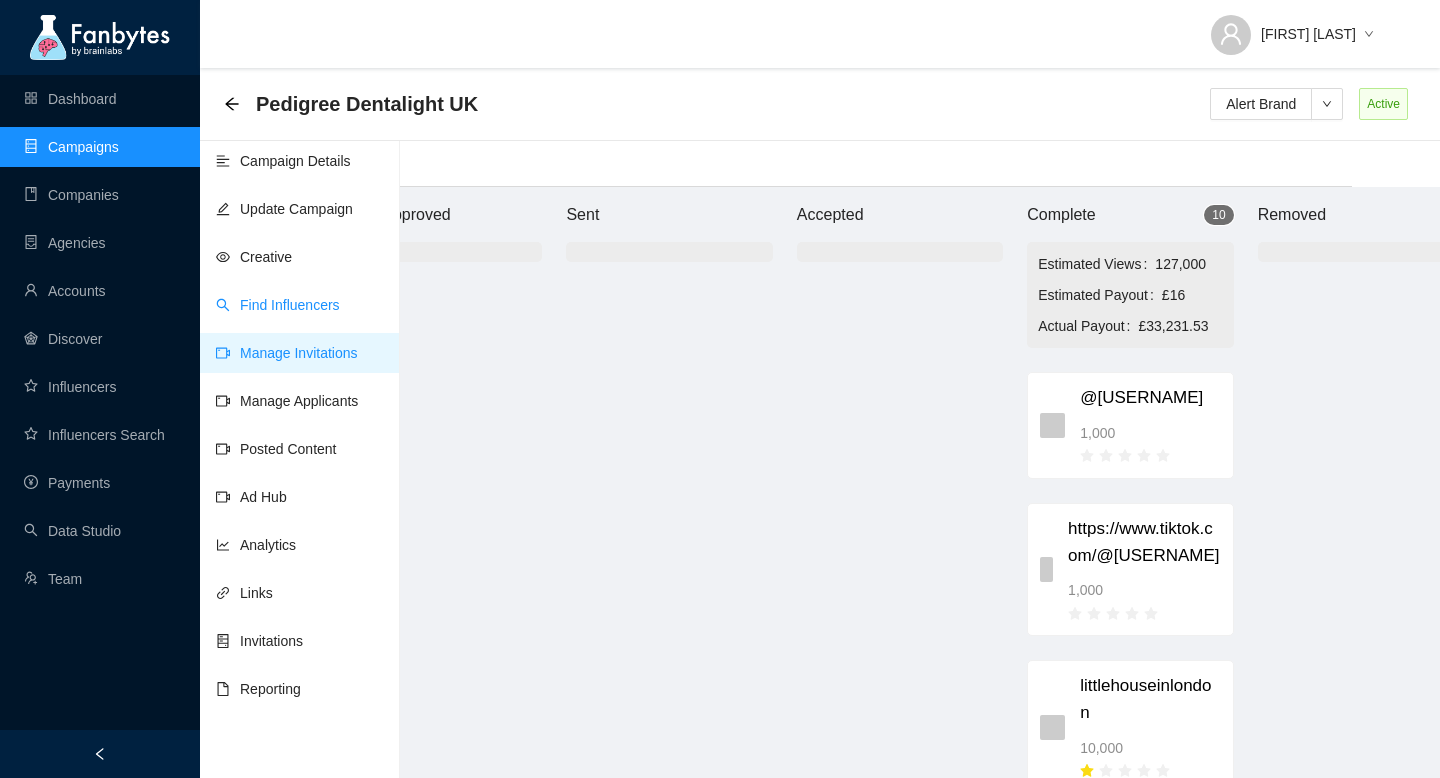 click on "Find Influencers" at bounding box center (278, 305) 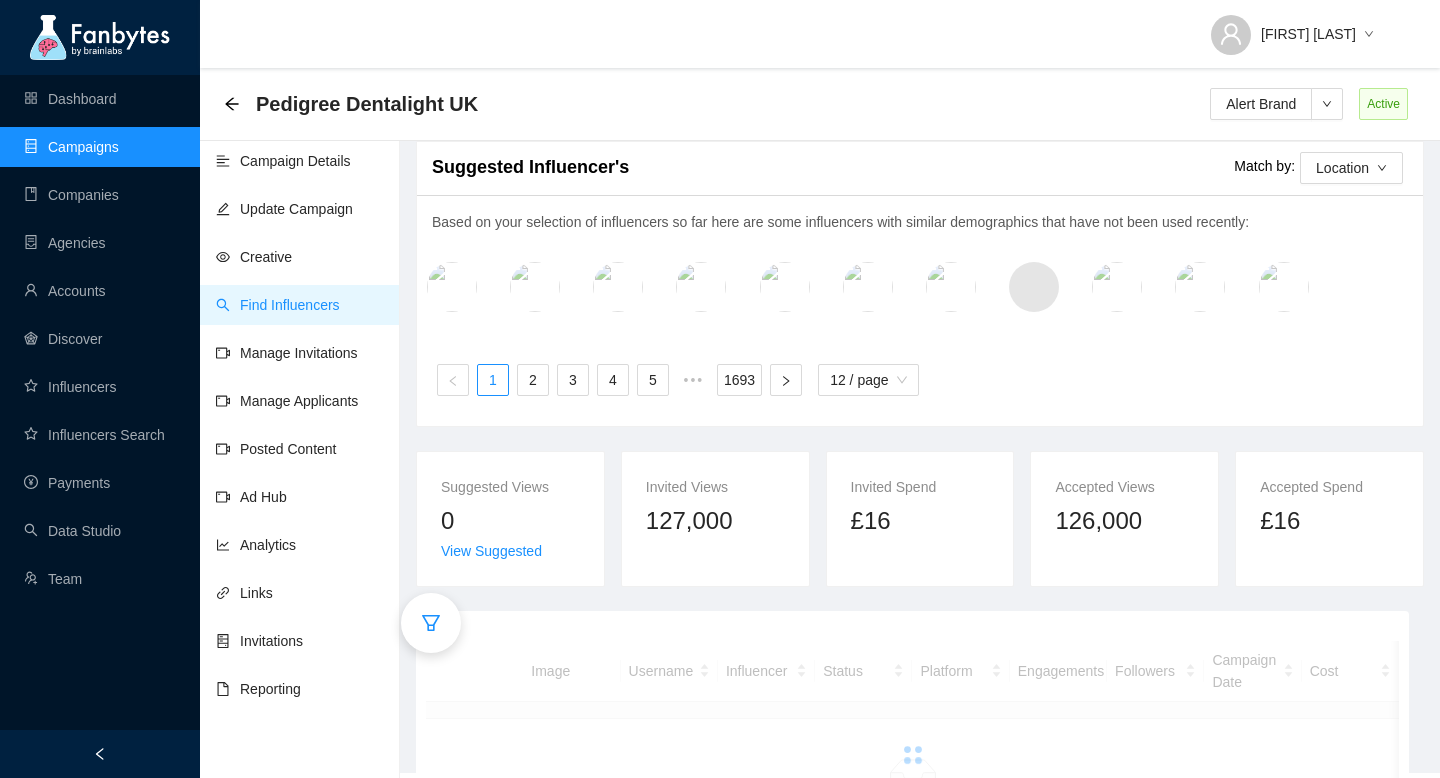 scroll, scrollTop: 20, scrollLeft: 0, axis: vertical 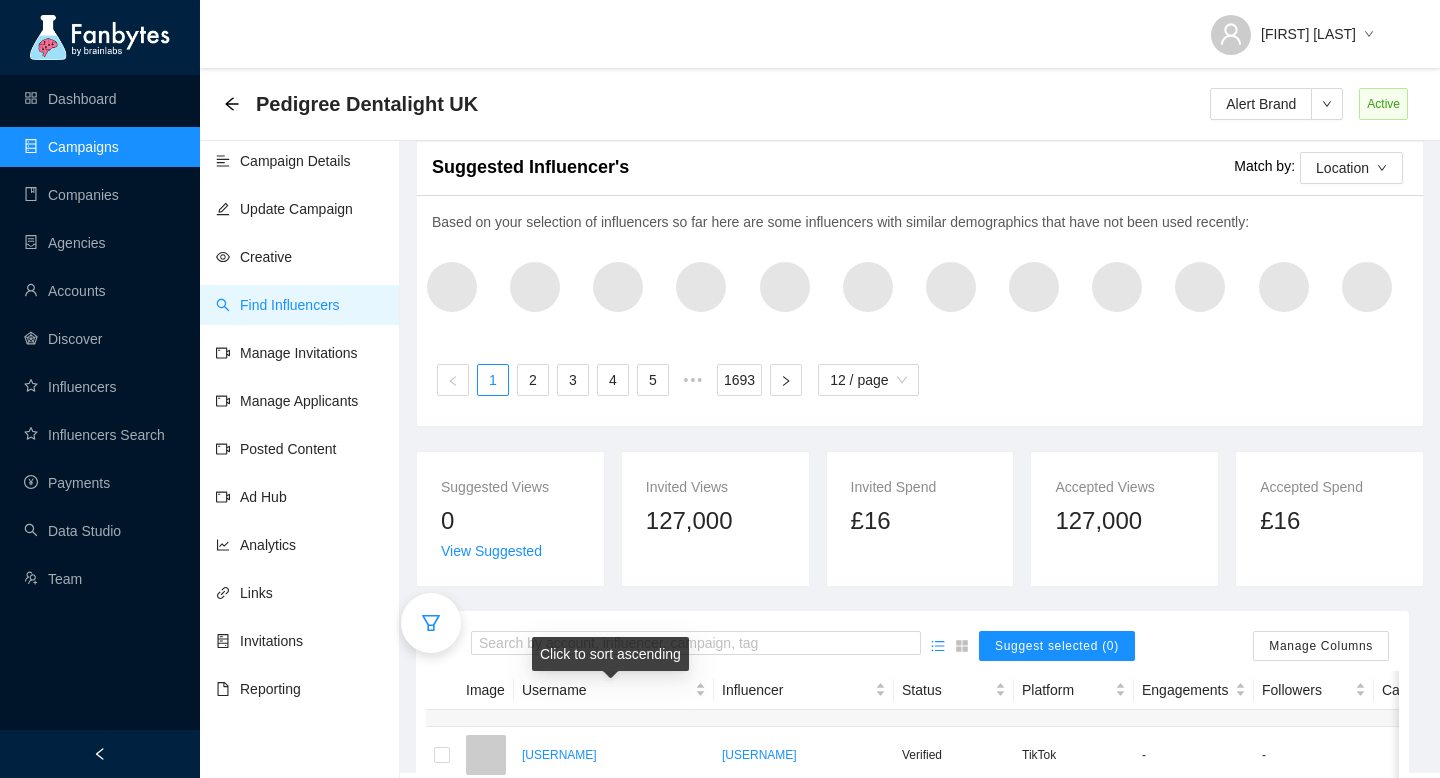 click on "Click to sort ascending" at bounding box center (610, 654) 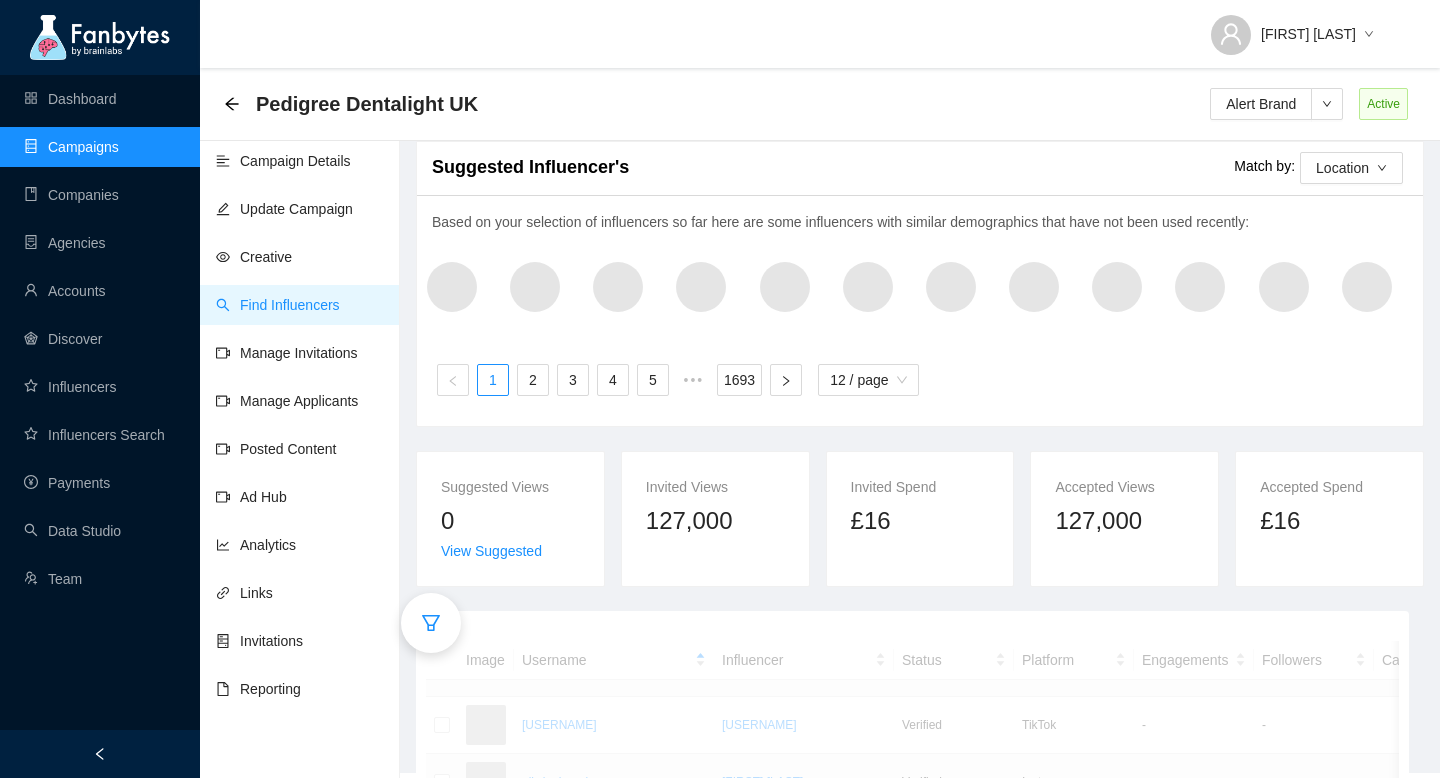 scroll, scrollTop: 188, scrollLeft: 0, axis: vertical 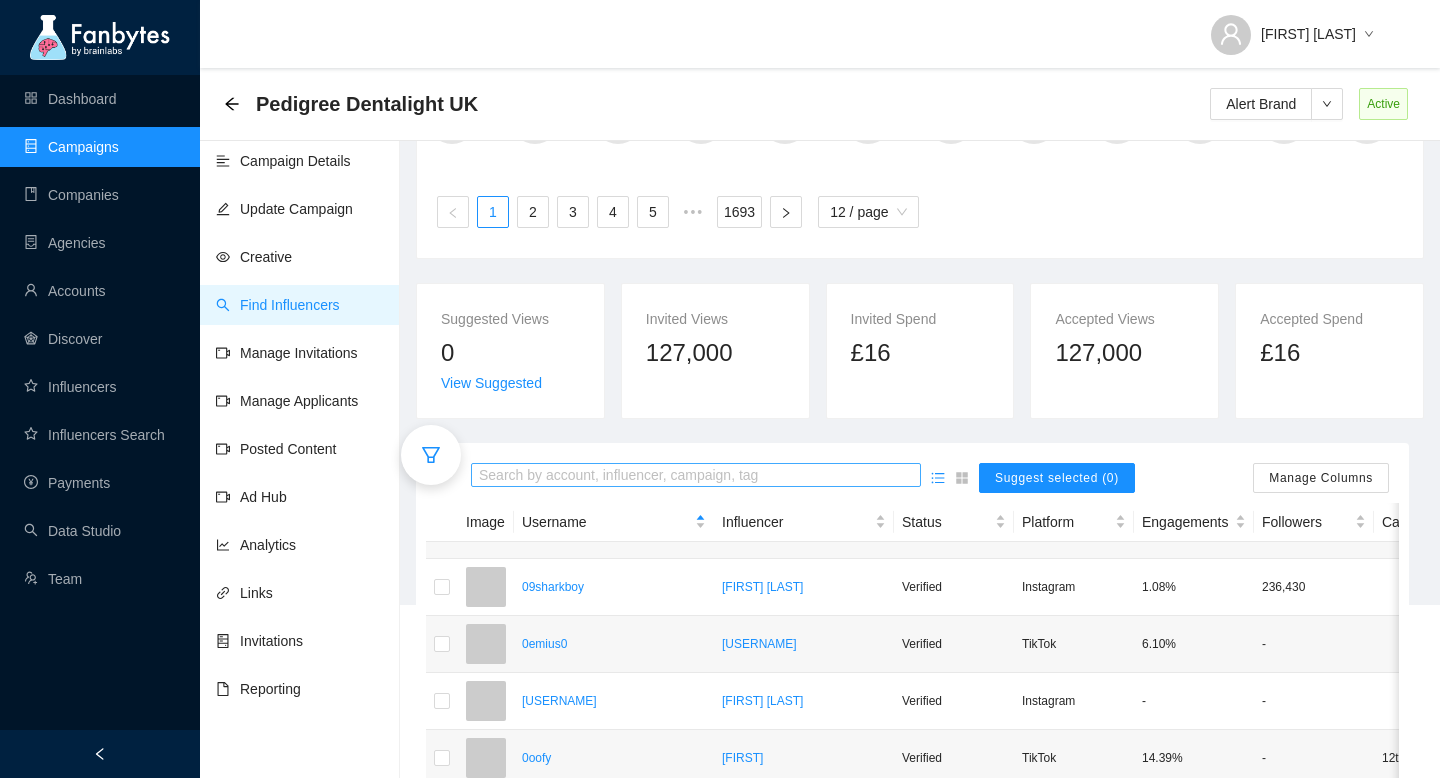 click at bounding box center [696, 476] 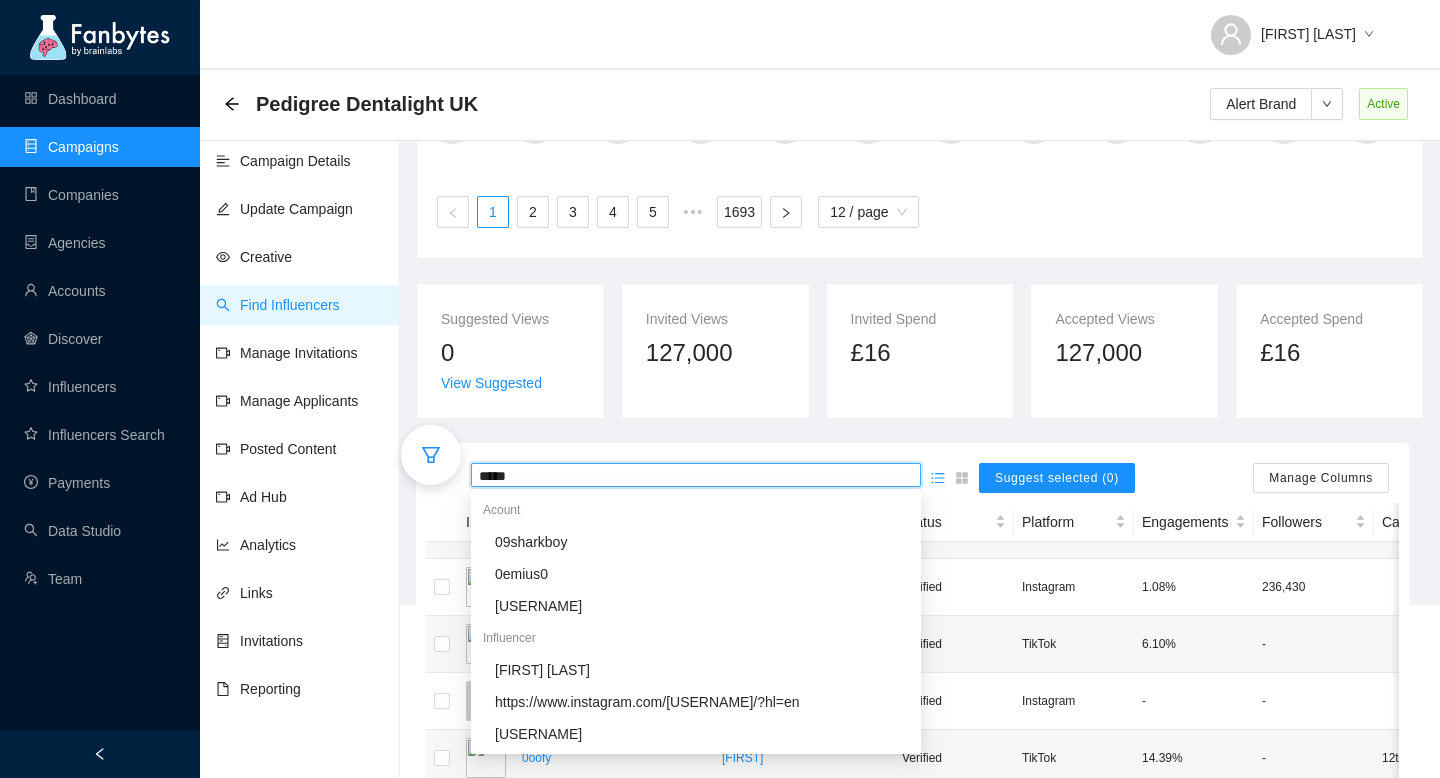 type on "******" 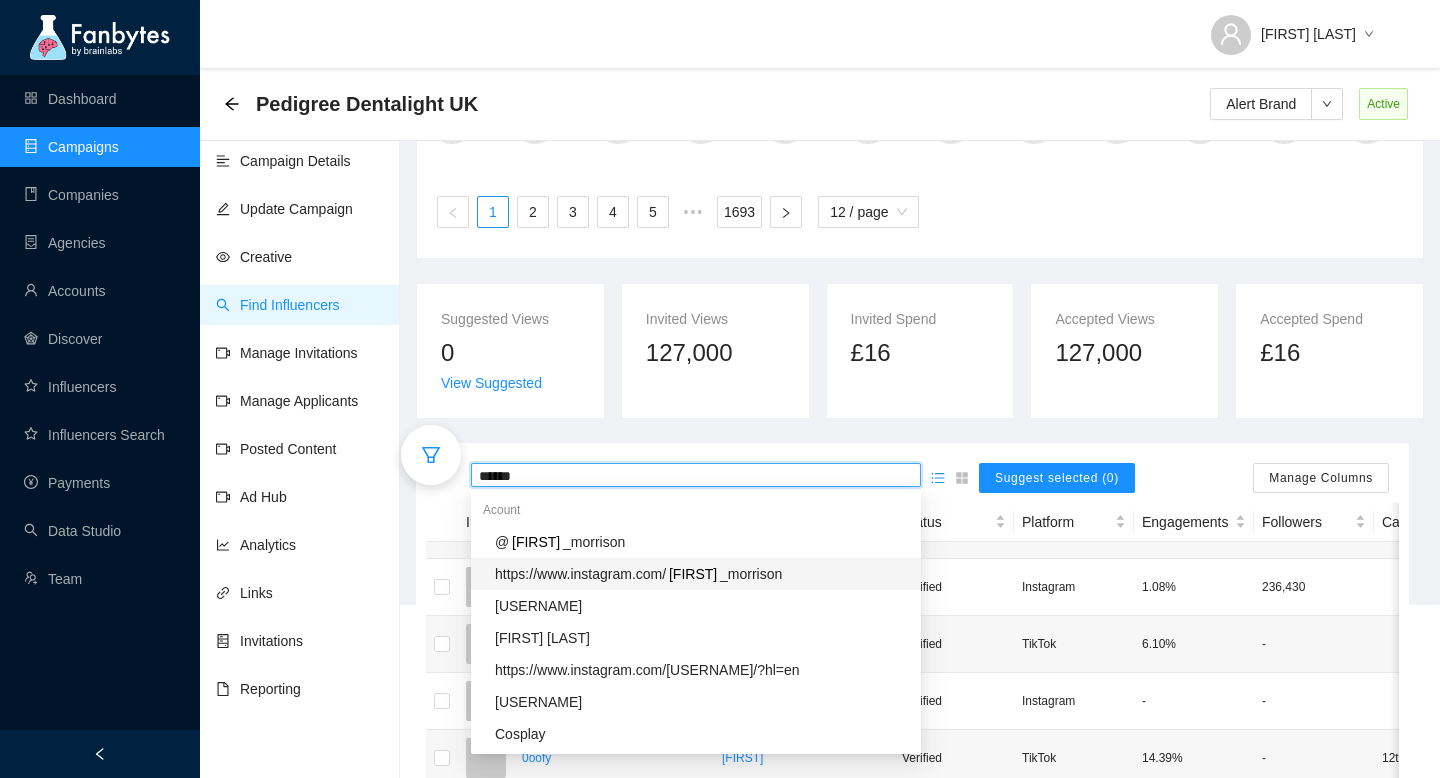click on "https://www.instagram.com/" at bounding box center [580, 574] 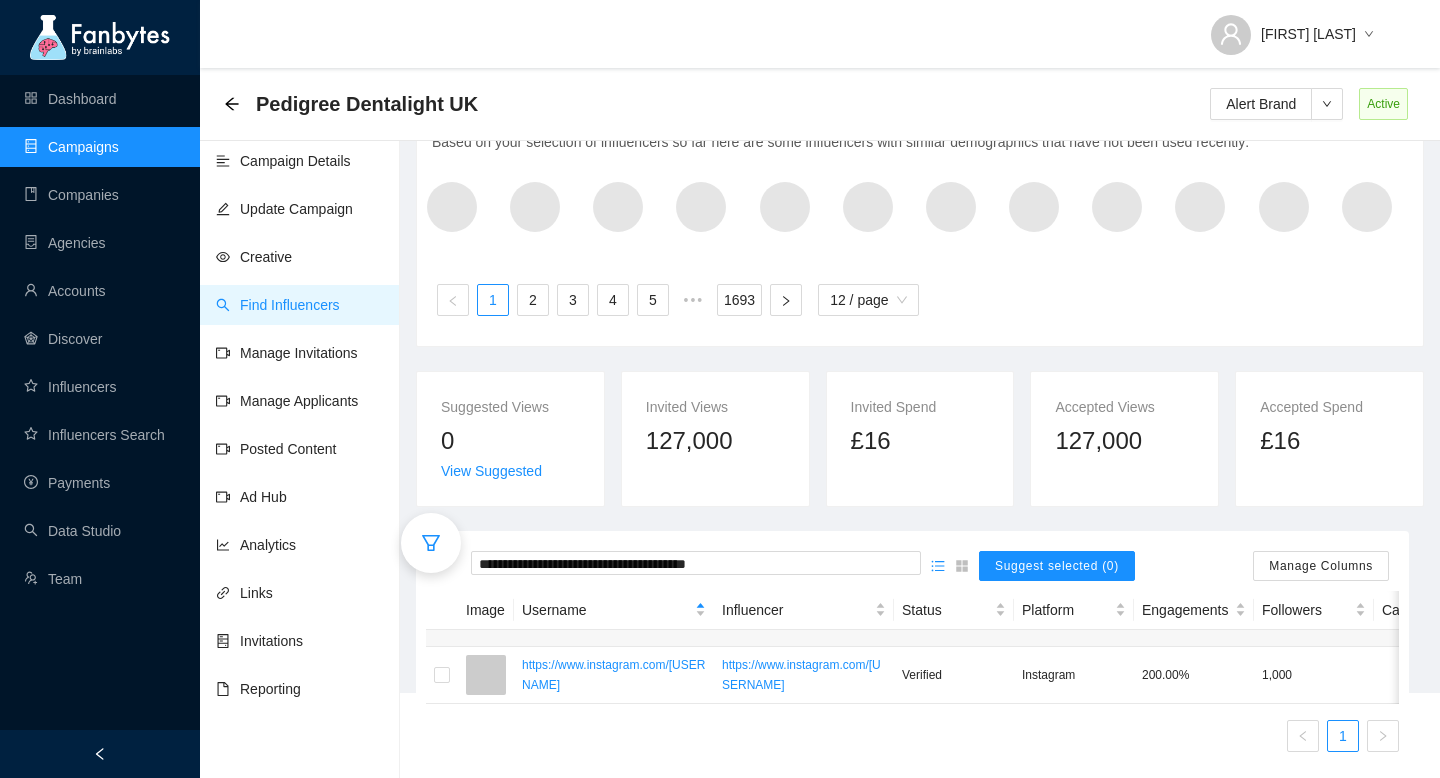 scroll, scrollTop: 121, scrollLeft: 0, axis: vertical 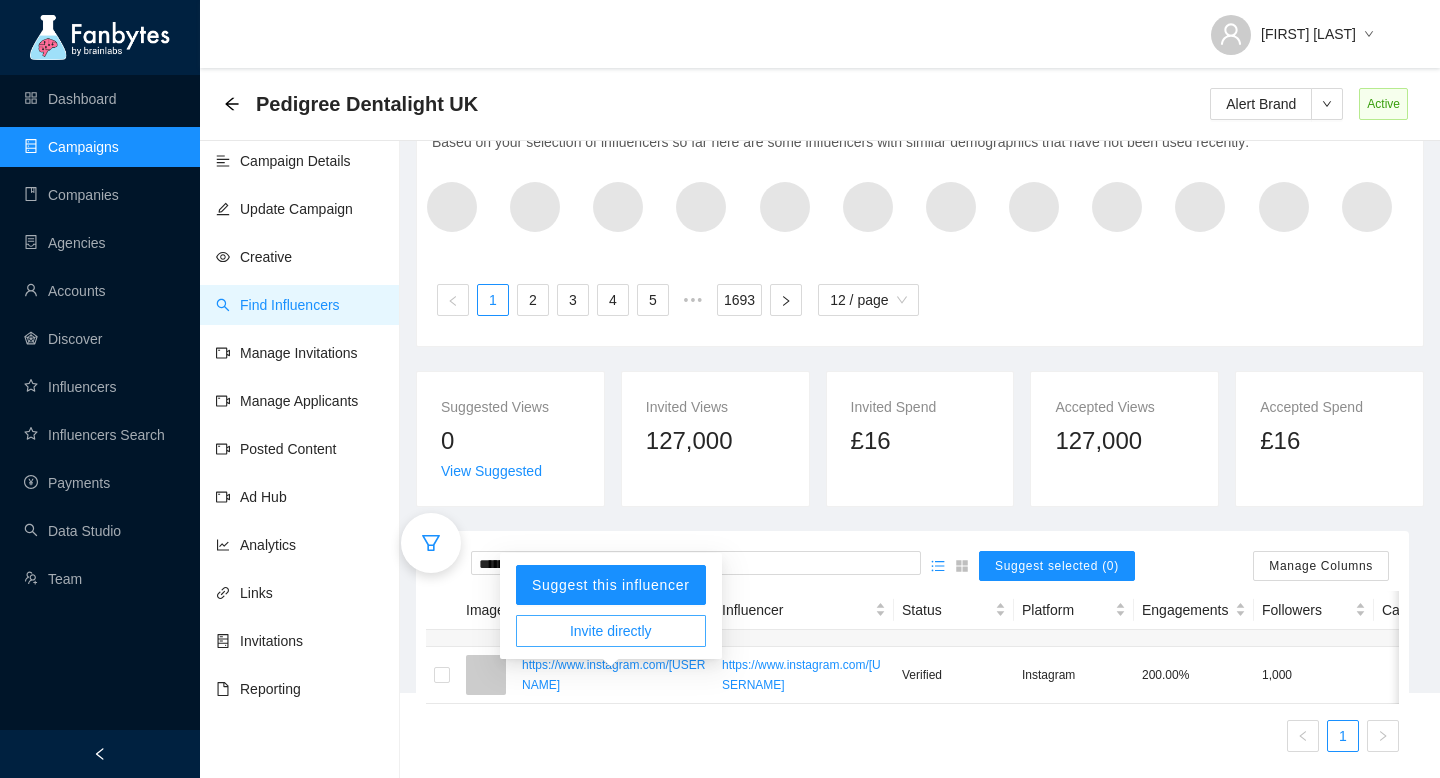 click on "Invite directly" at bounding box center [611, 631] 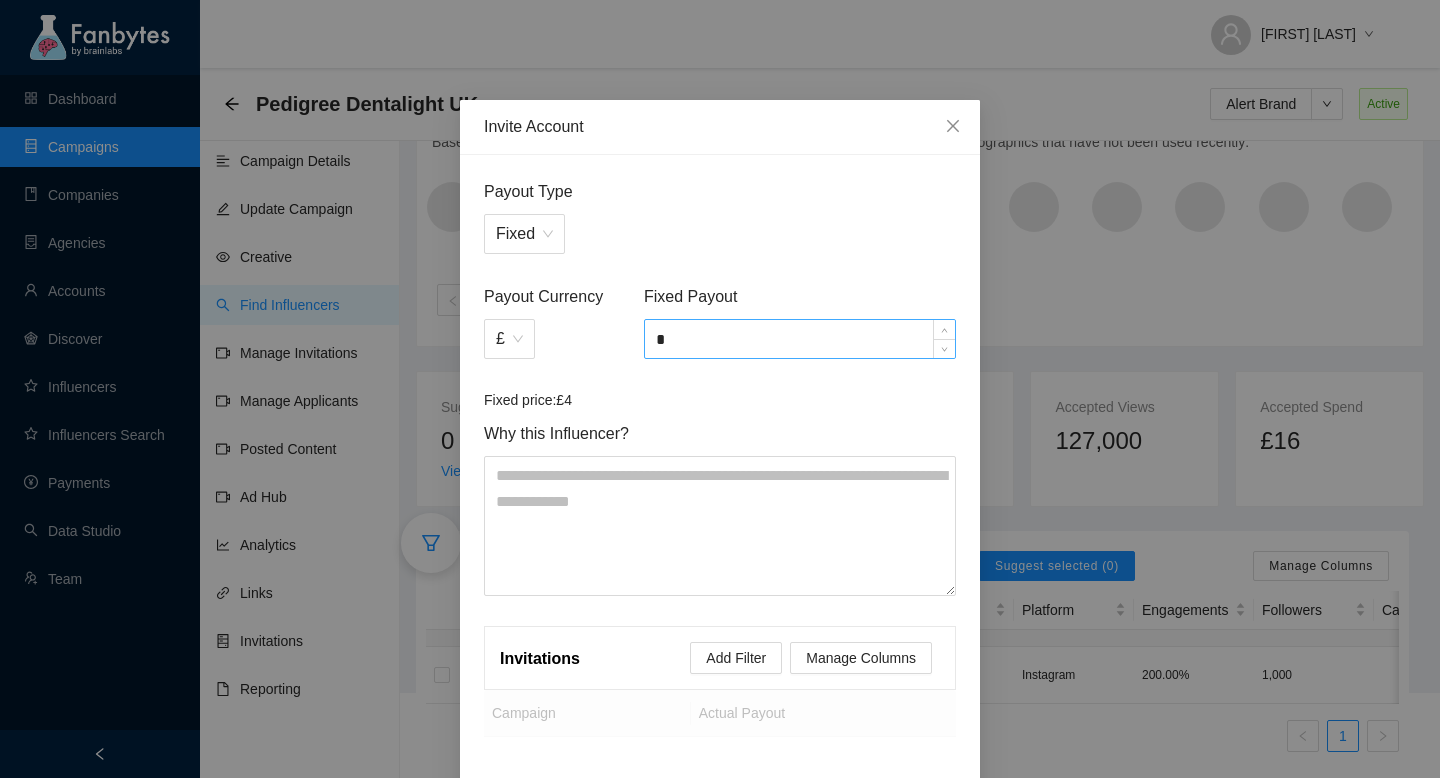 click on "*" at bounding box center (800, 339) 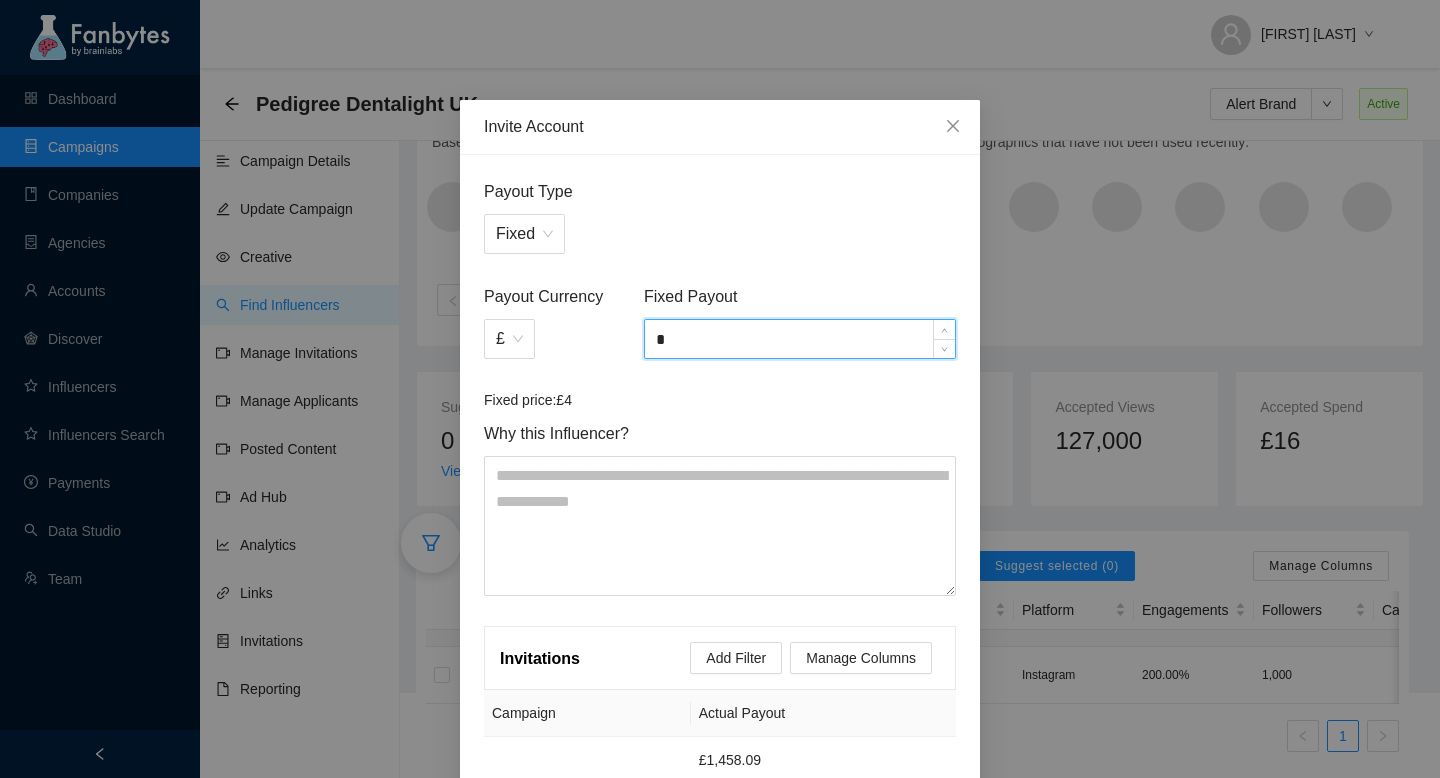 type on "*" 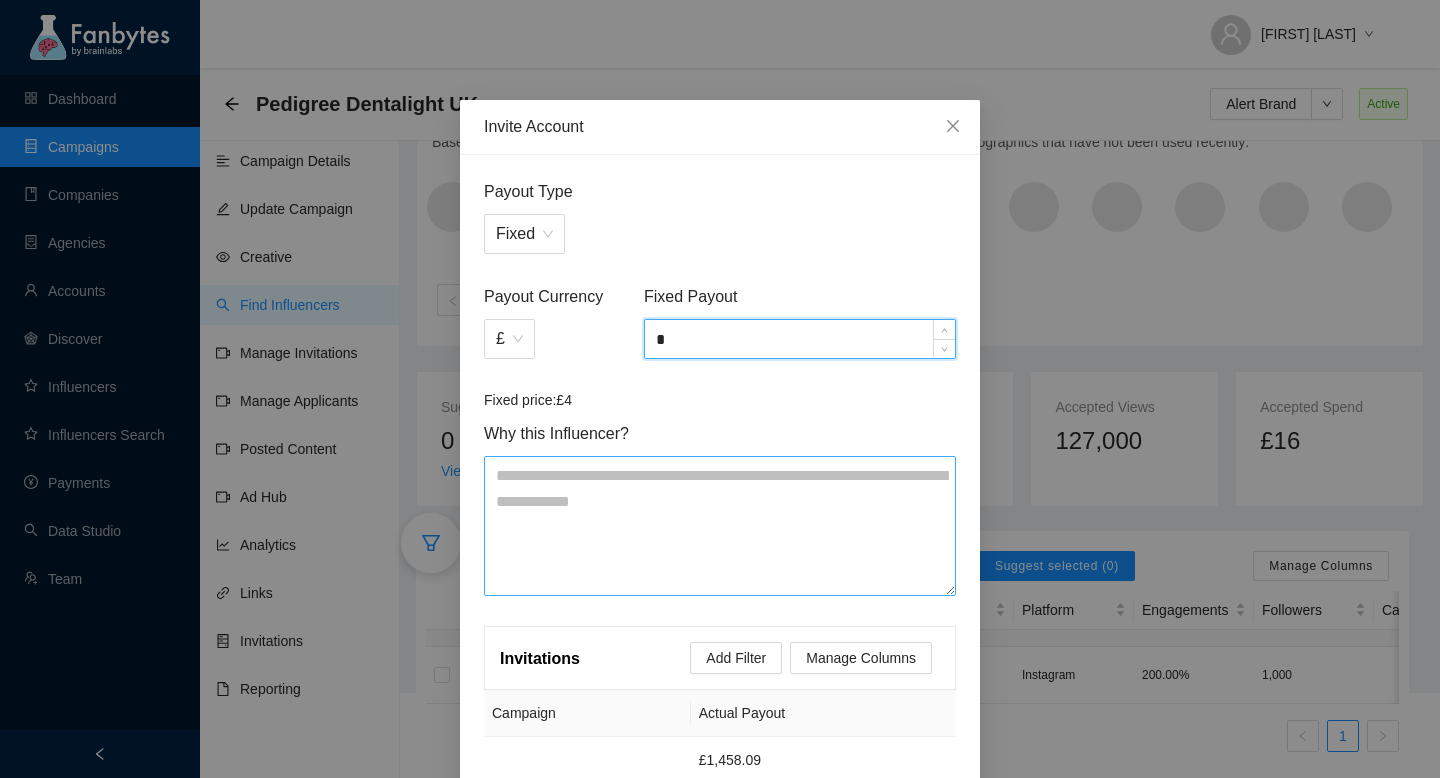 scroll, scrollTop: 163, scrollLeft: 0, axis: vertical 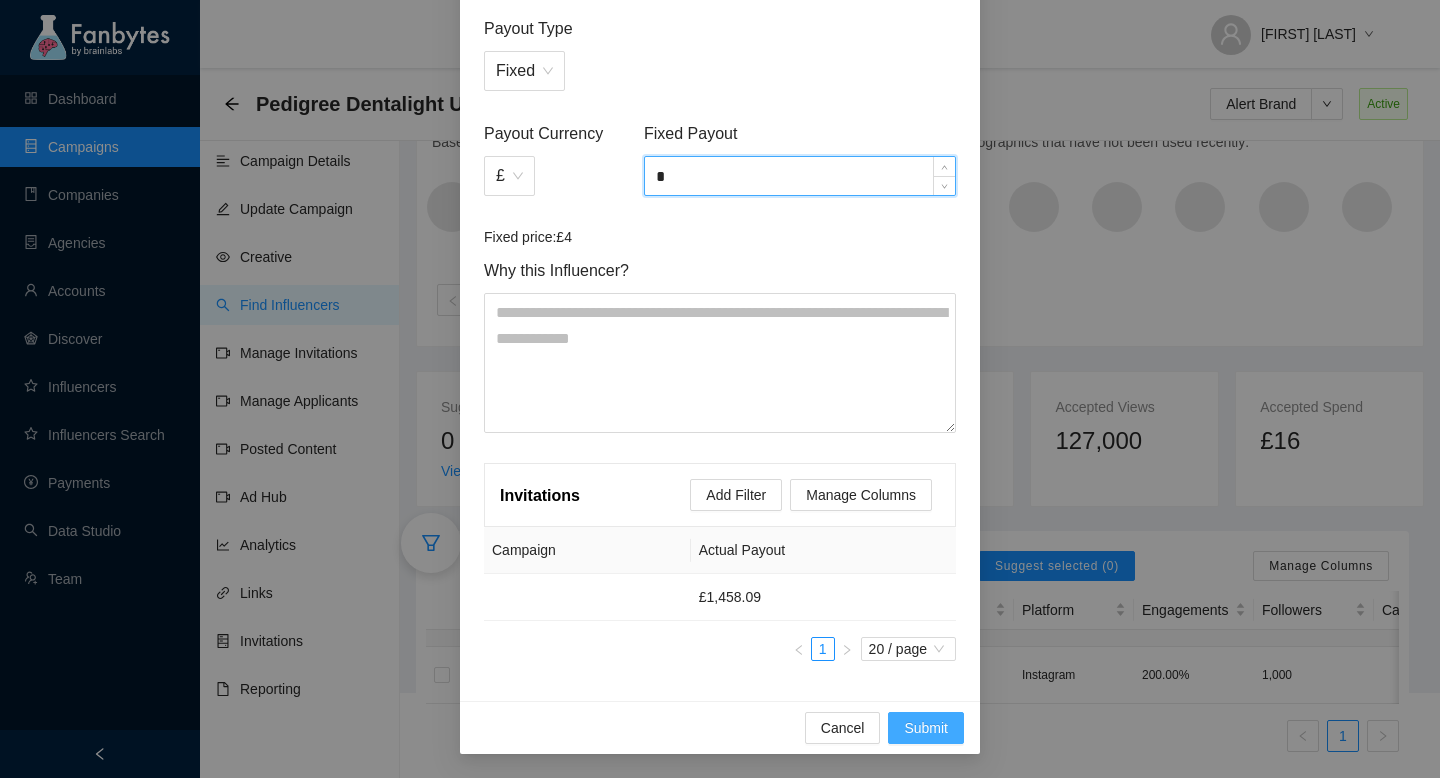 click on "Submit" at bounding box center [926, 728] 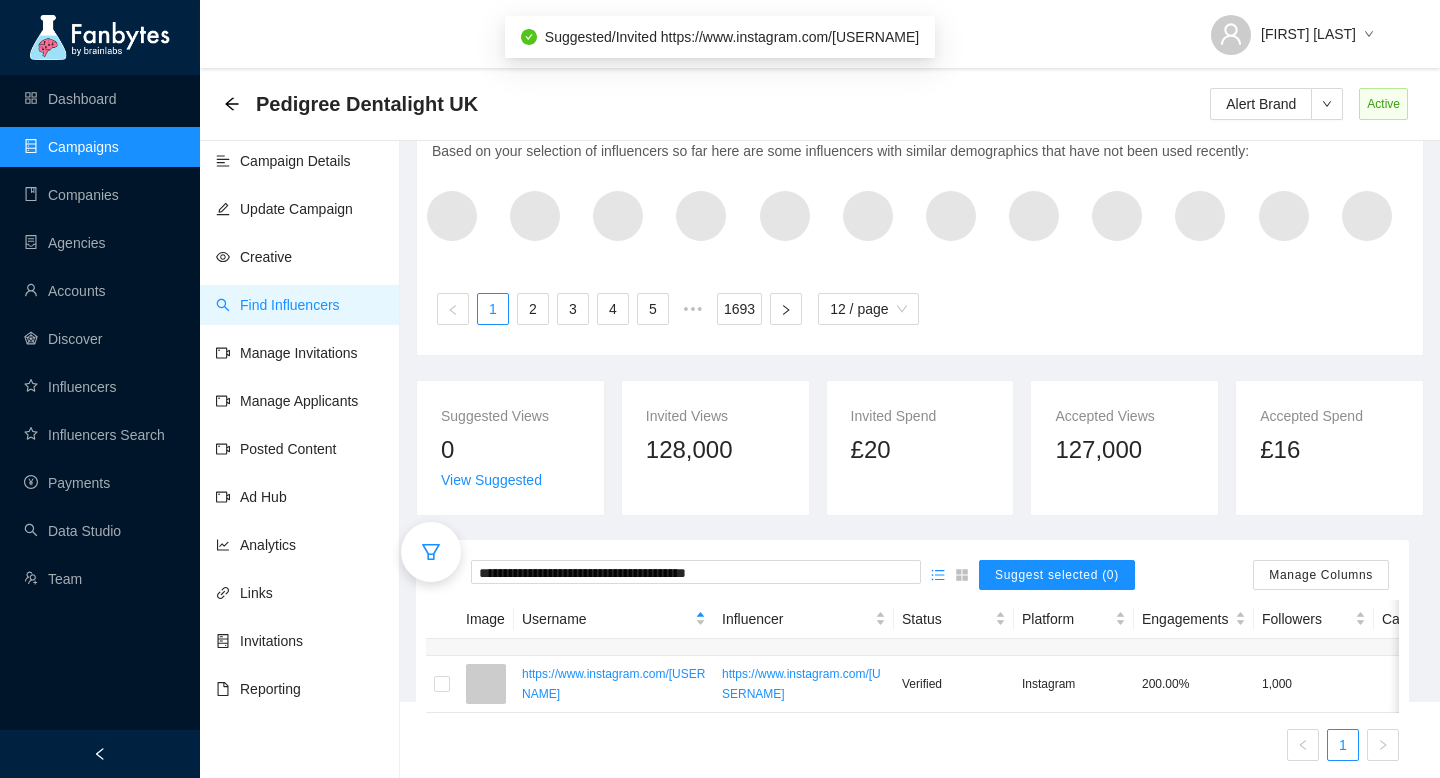 scroll, scrollTop: 121, scrollLeft: 0, axis: vertical 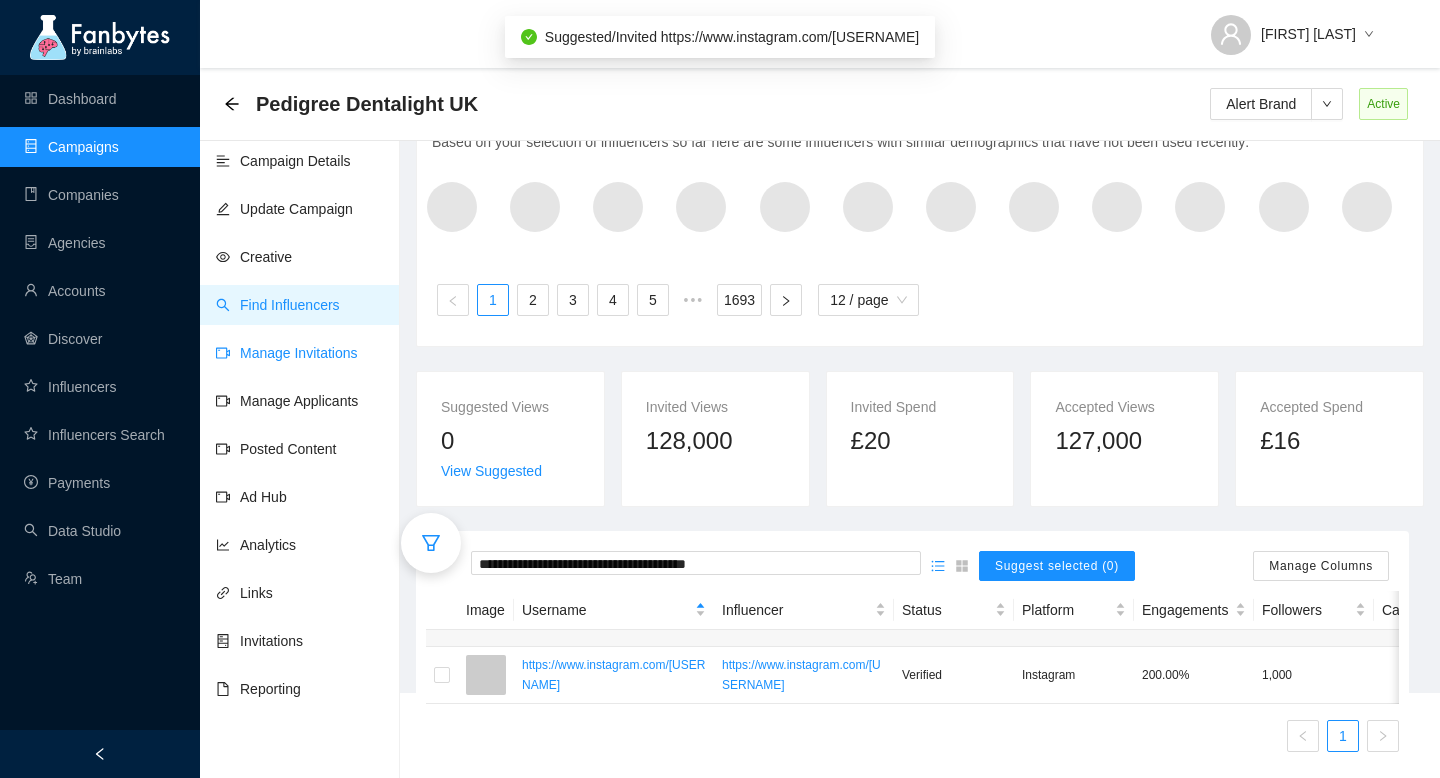 click on "Manage Invitations" at bounding box center (287, 353) 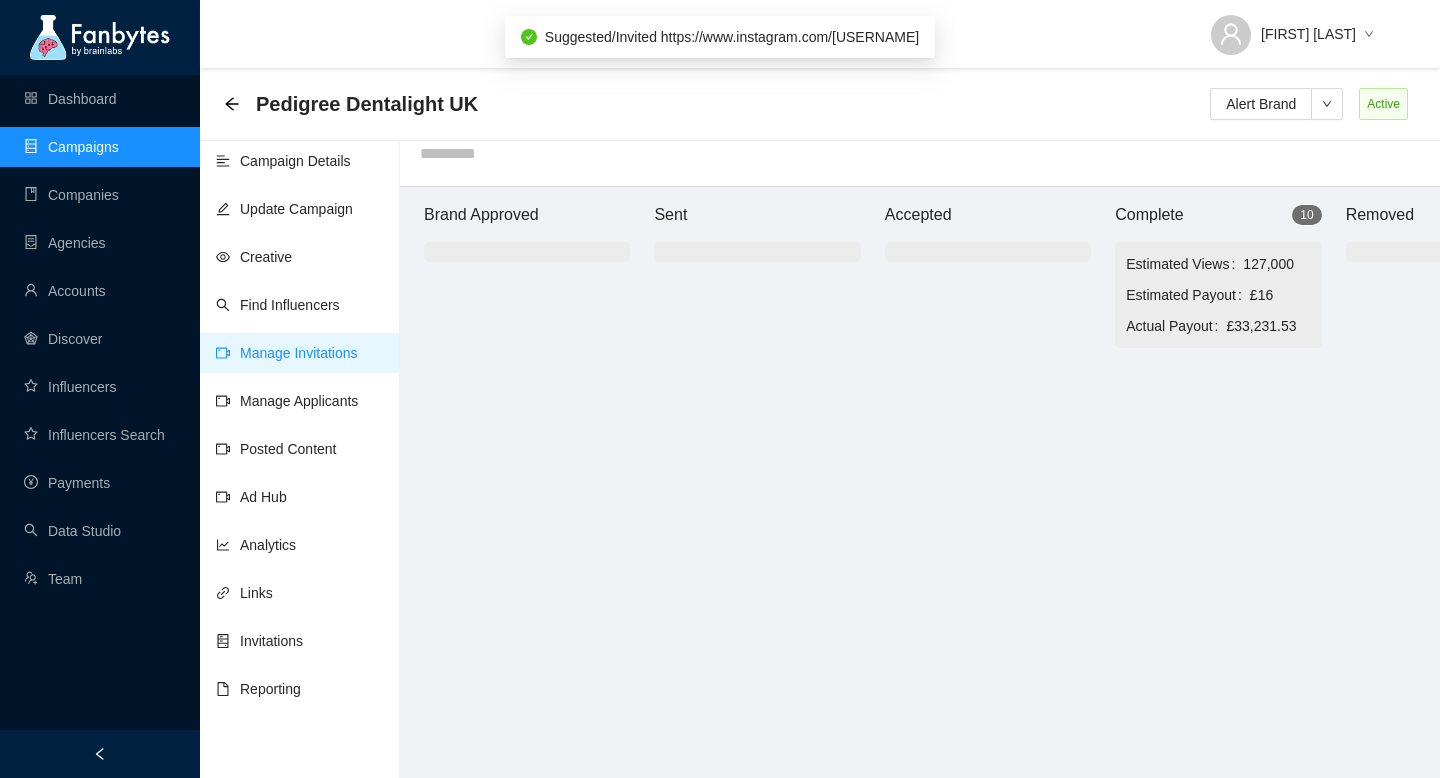 scroll, scrollTop: 20, scrollLeft: 0, axis: vertical 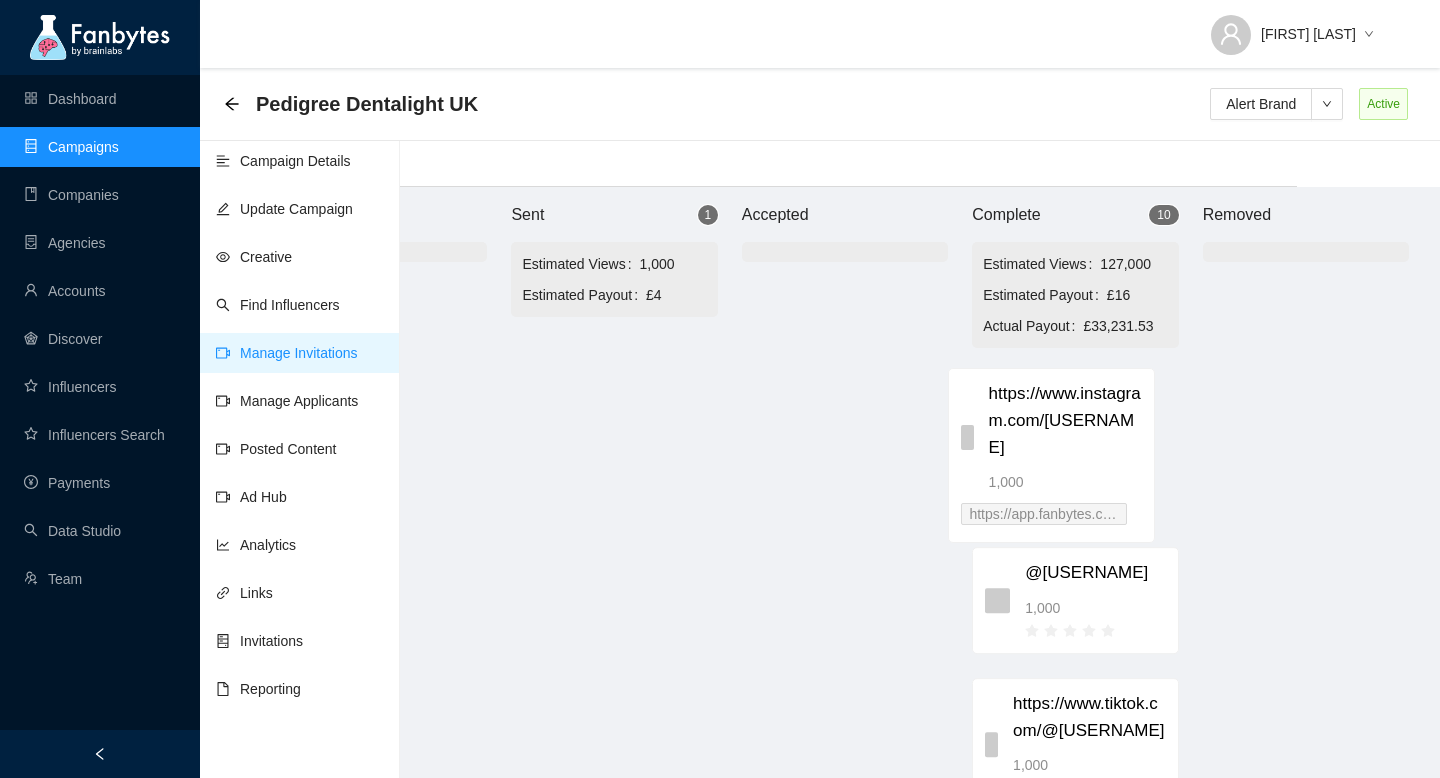 drag, startPoint x: 760, startPoint y: 409, endPoint x: 1073, endPoint y: 433, distance: 313.9188 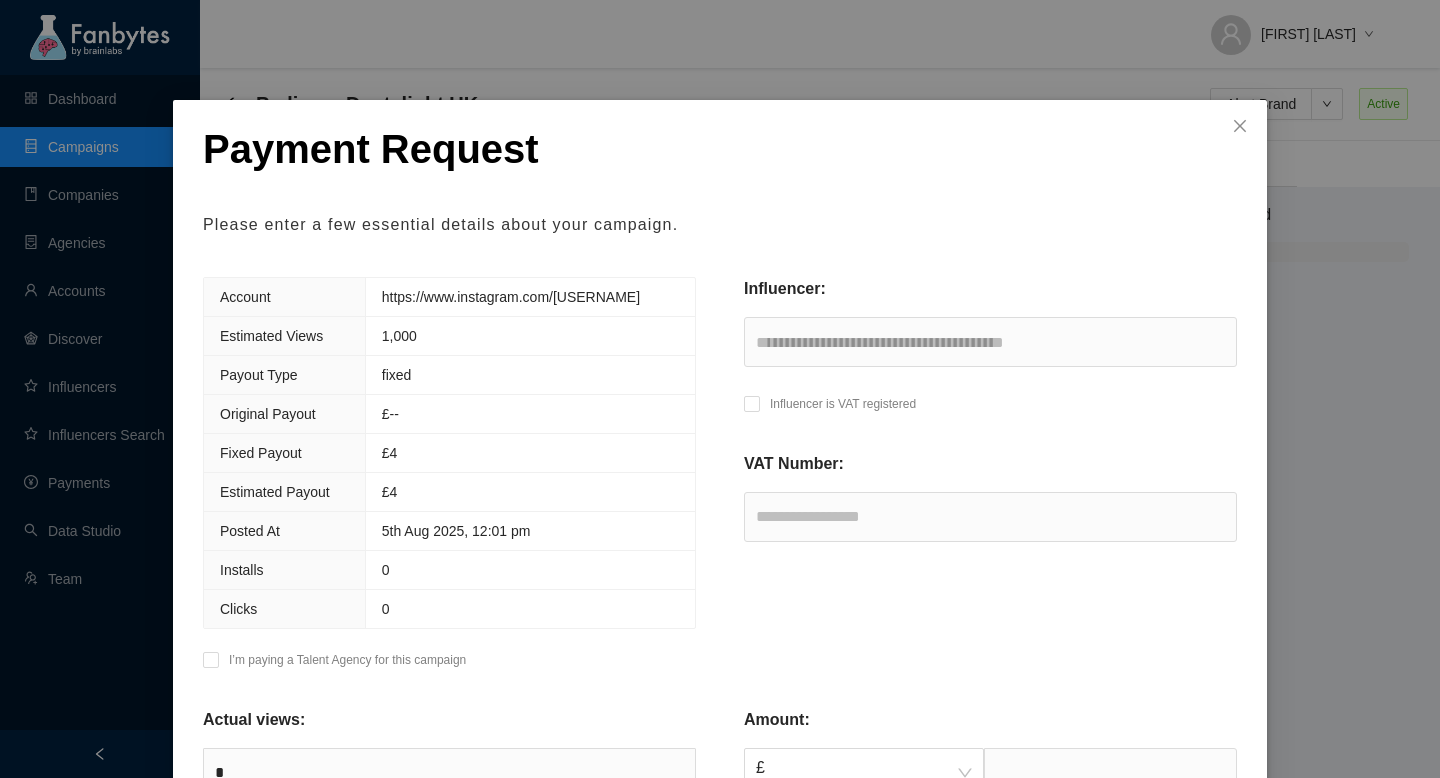click on "**********" at bounding box center (990, 479) 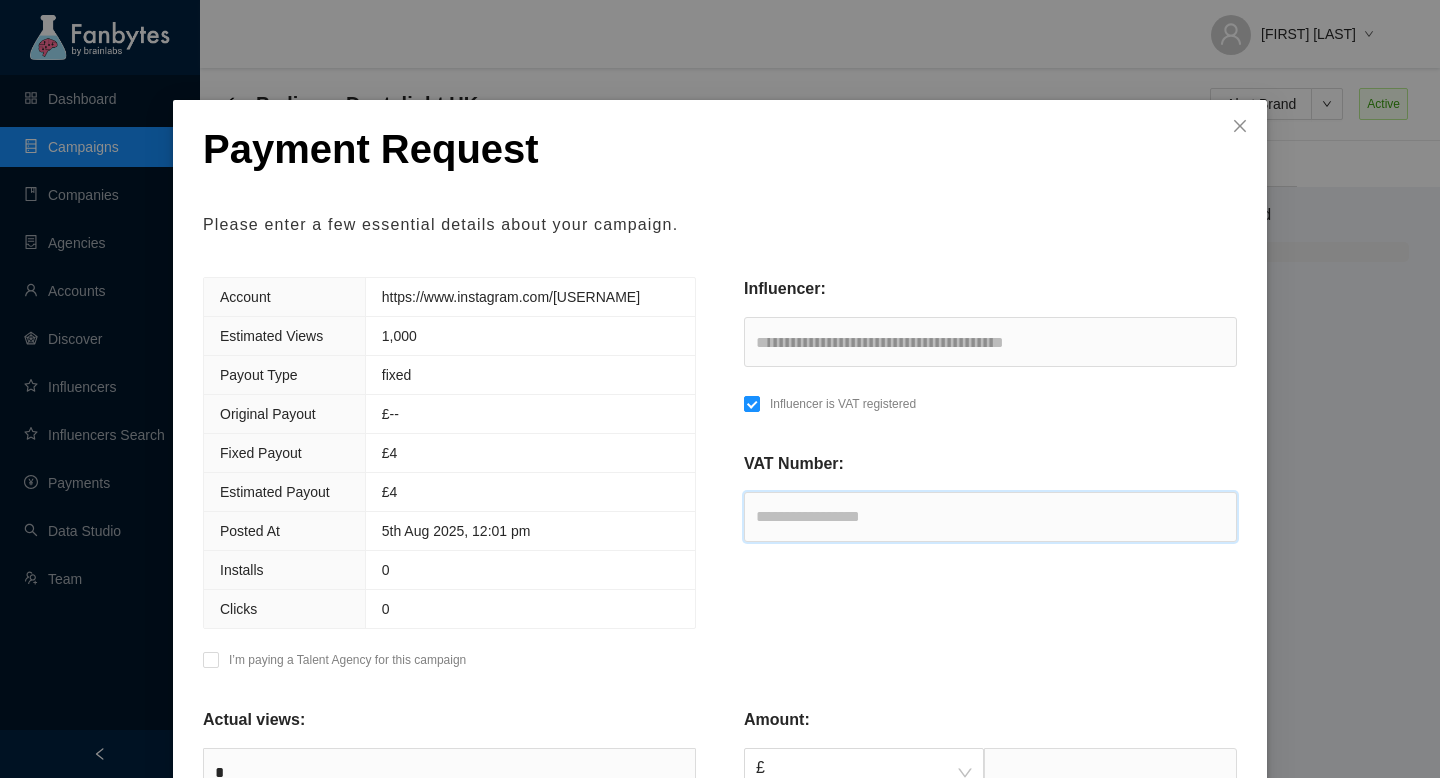 click at bounding box center (990, 517) 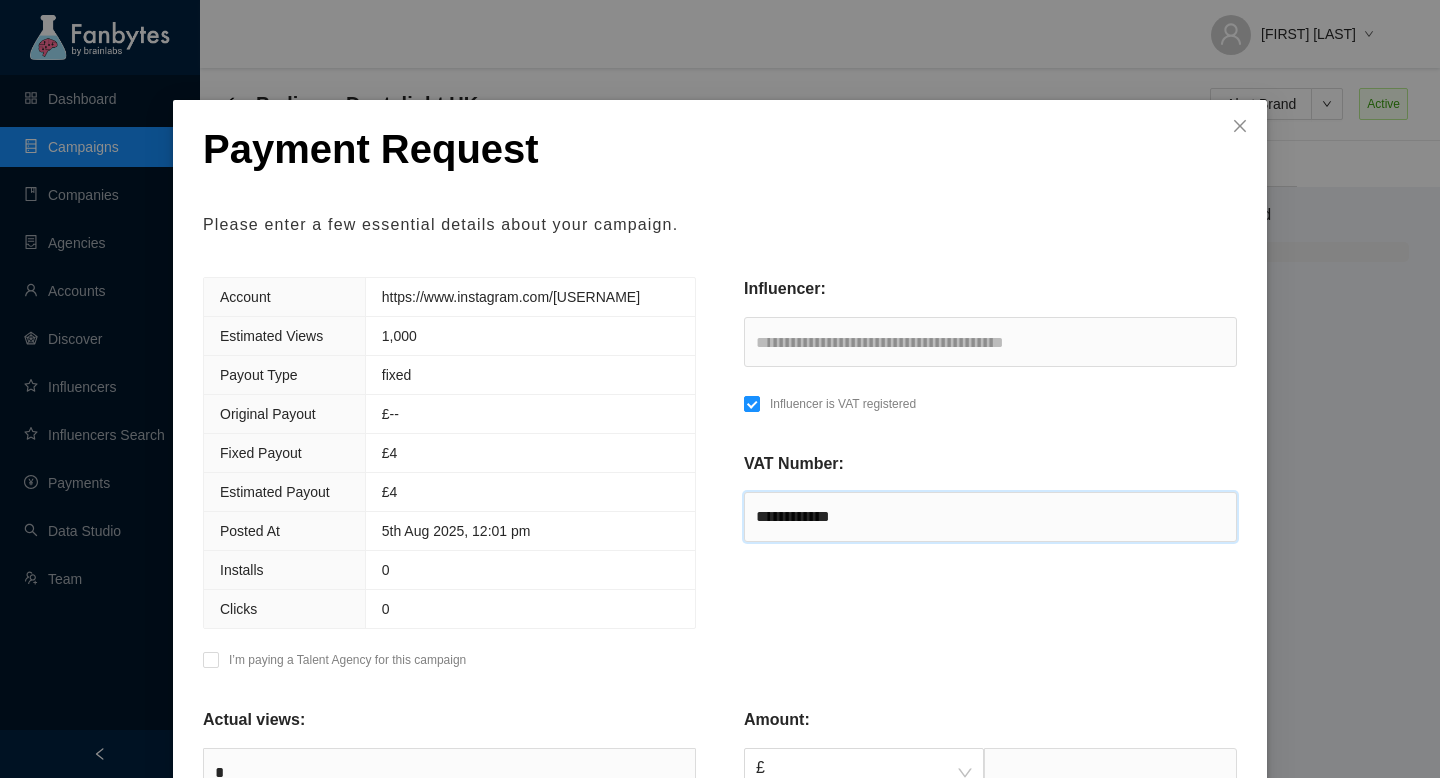 click on "**********" at bounding box center [990, 517] 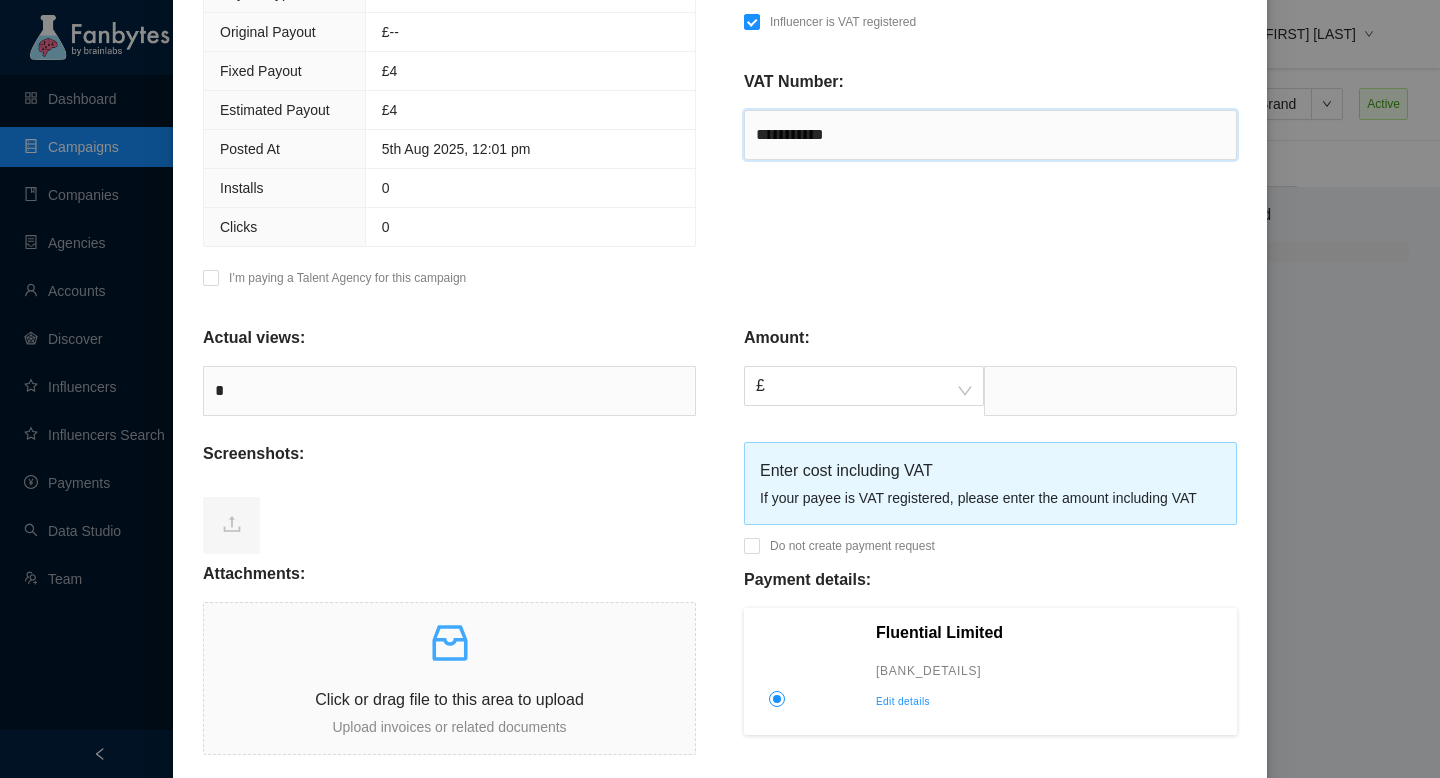 scroll, scrollTop: 554, scrollLeft: 0, axis: vertical 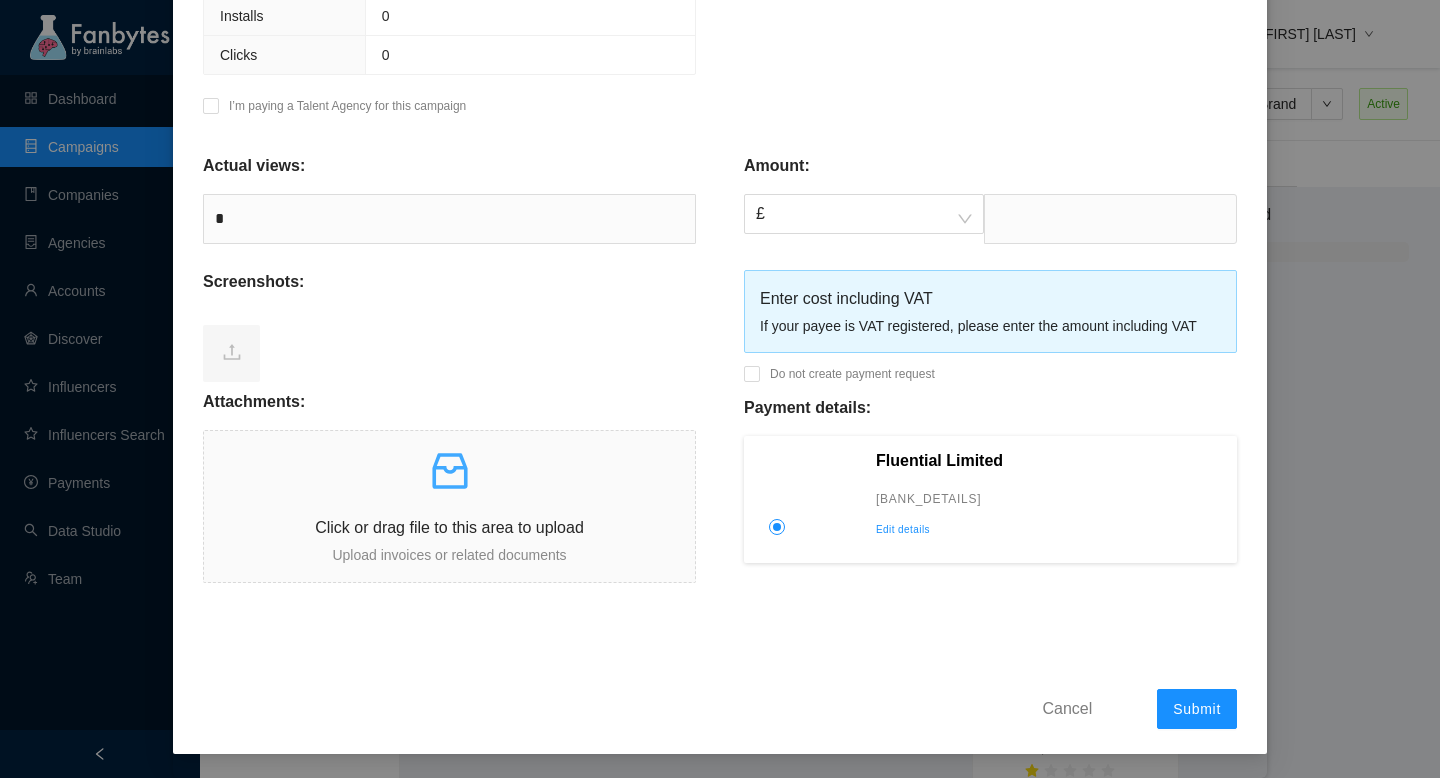 type on "**********" 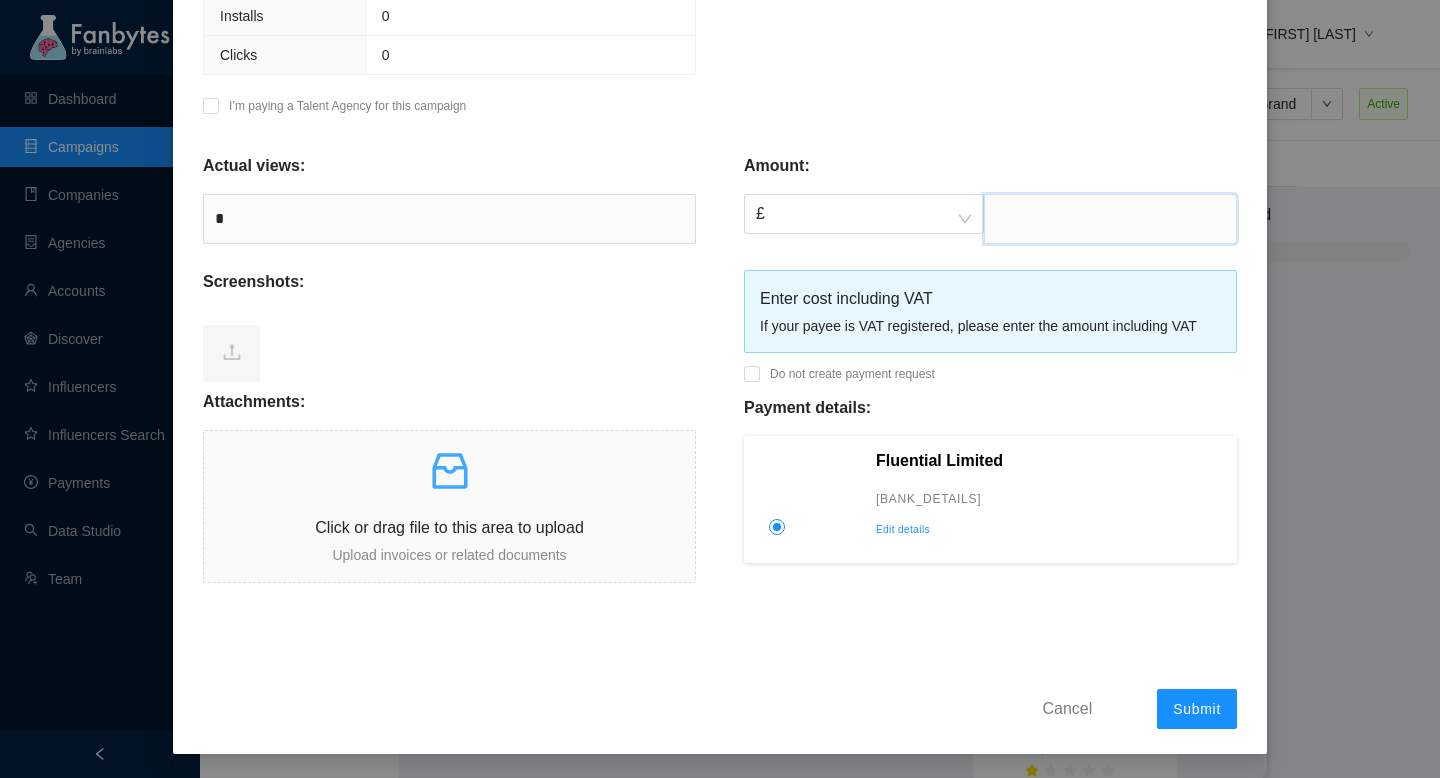 click at bounding box center [1110, 219] 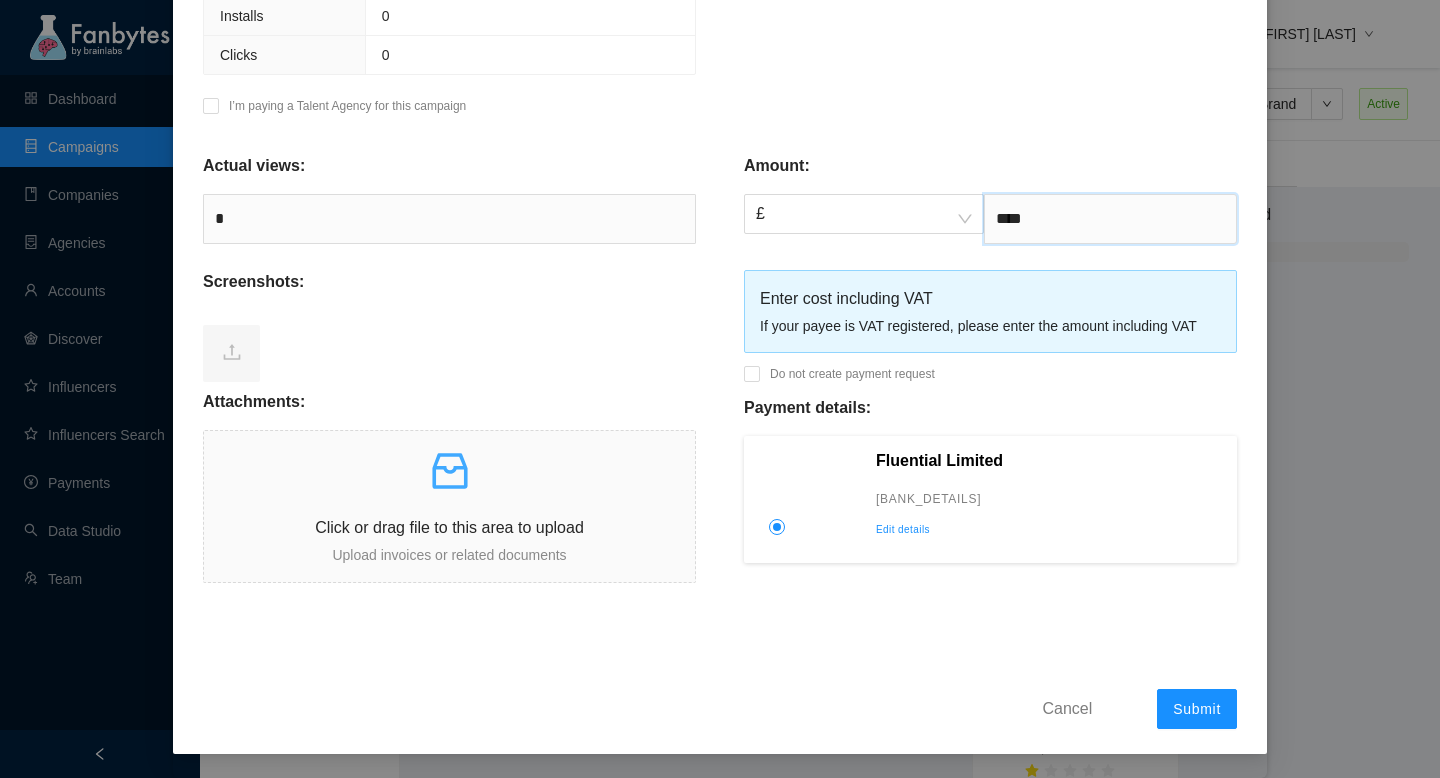 type on "****" 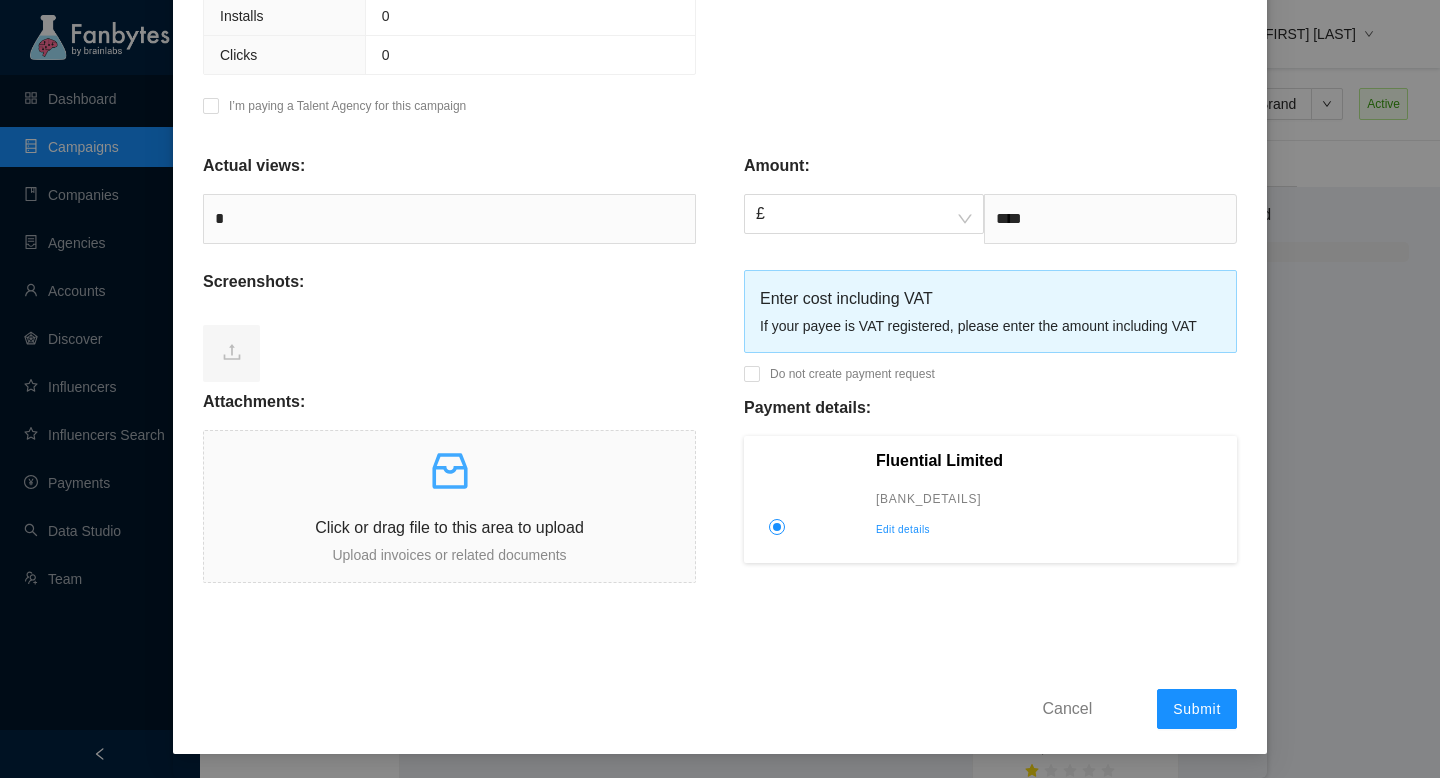 click on "**********" at bounding box center [720, 150] 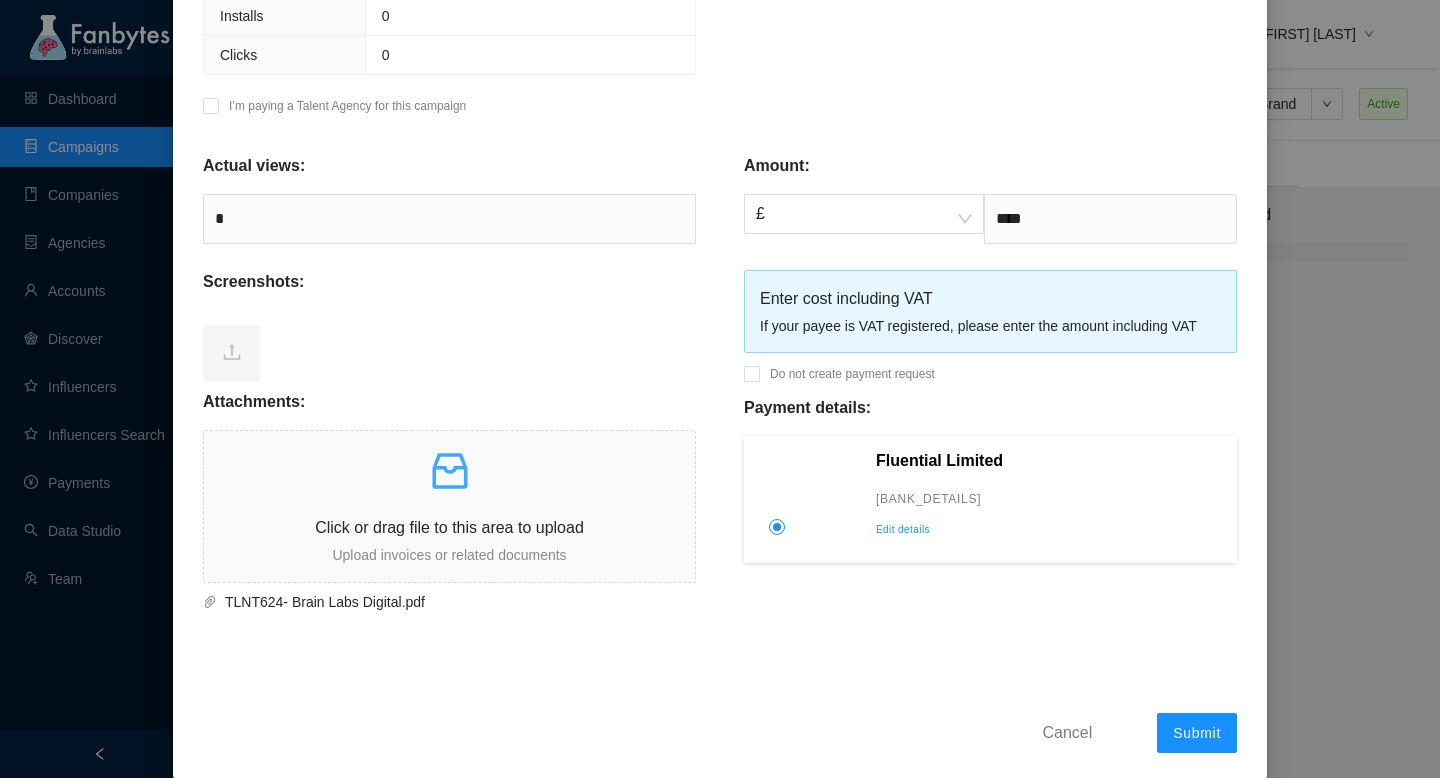 click on "Edit details" at bounding box center (1050, 530) 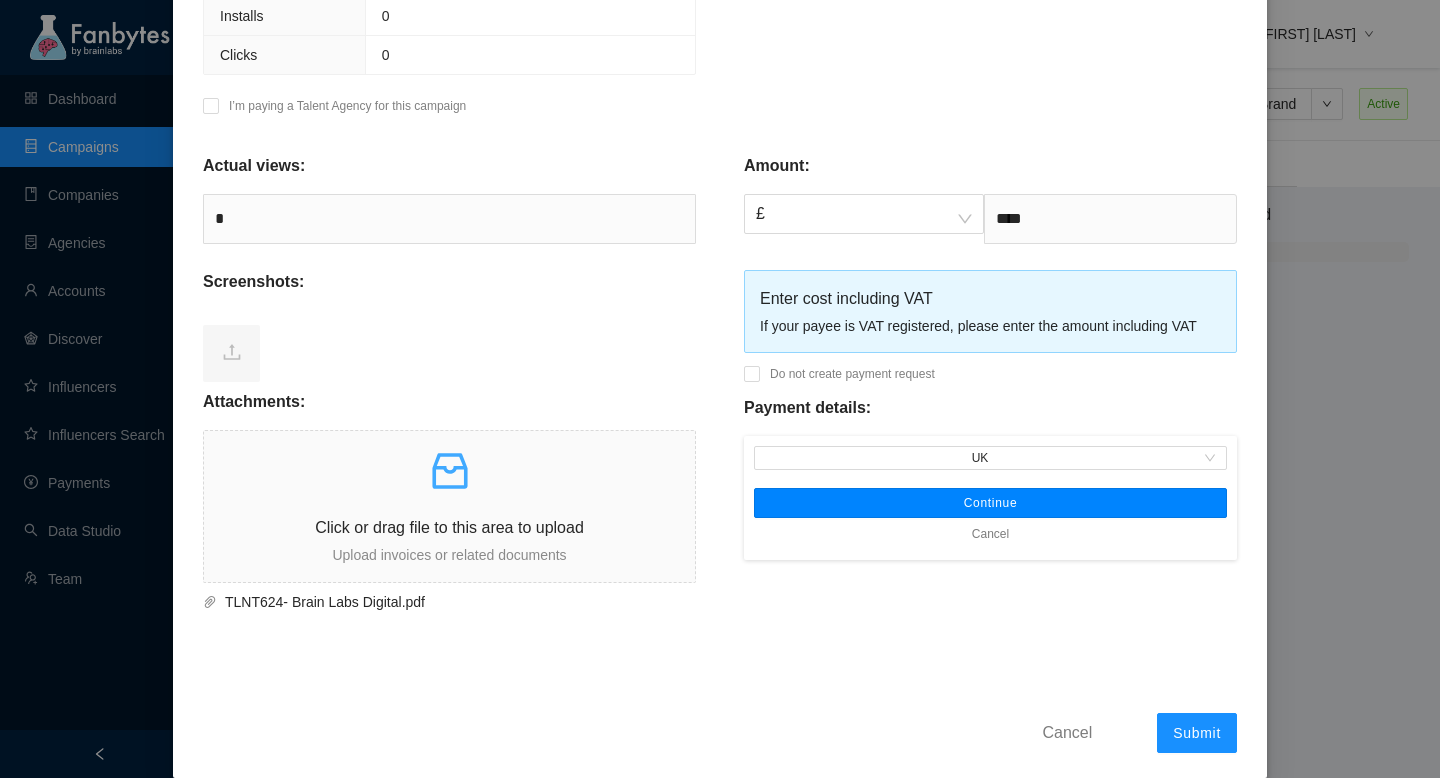 click on "Continue" at bounding box center (991, 503) 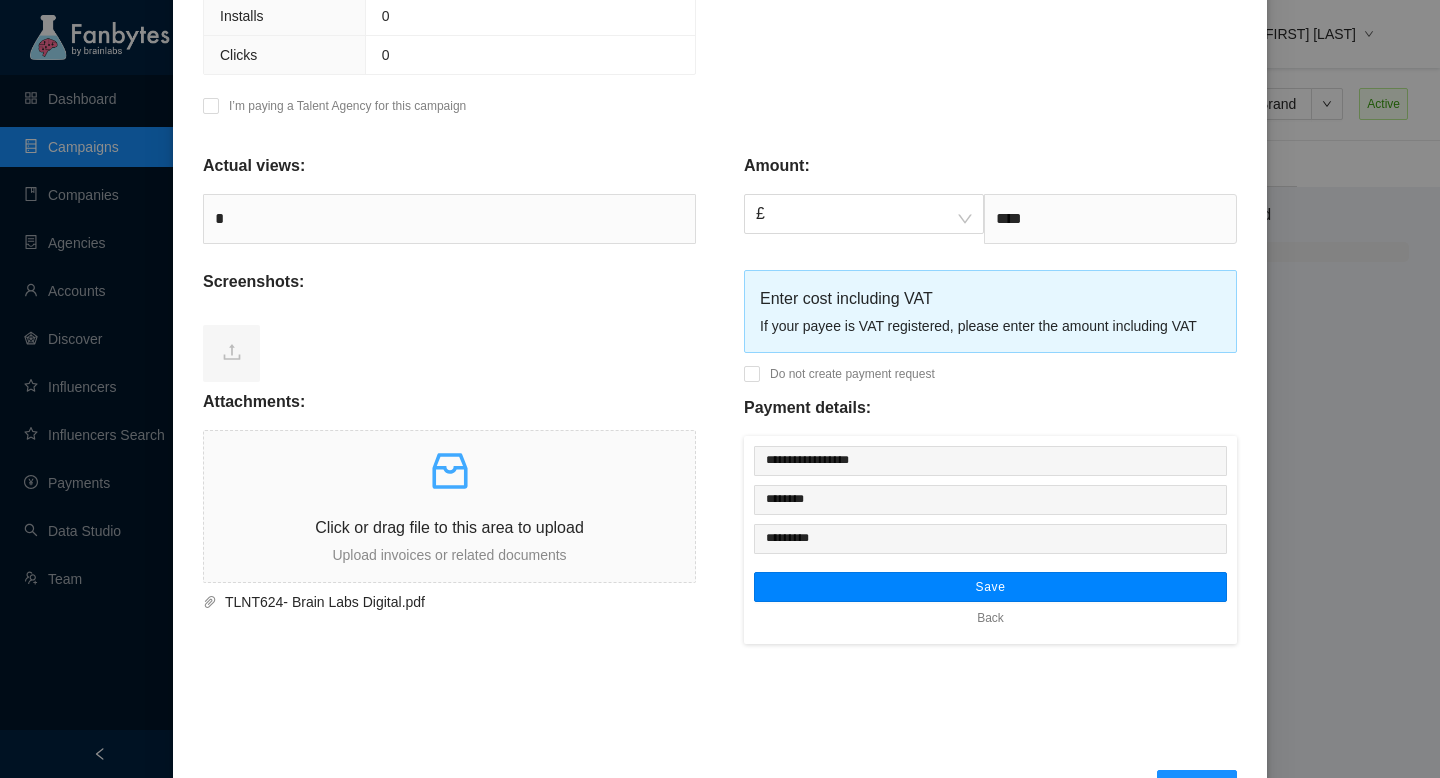click on "Save" at bounding box center (990, 587) 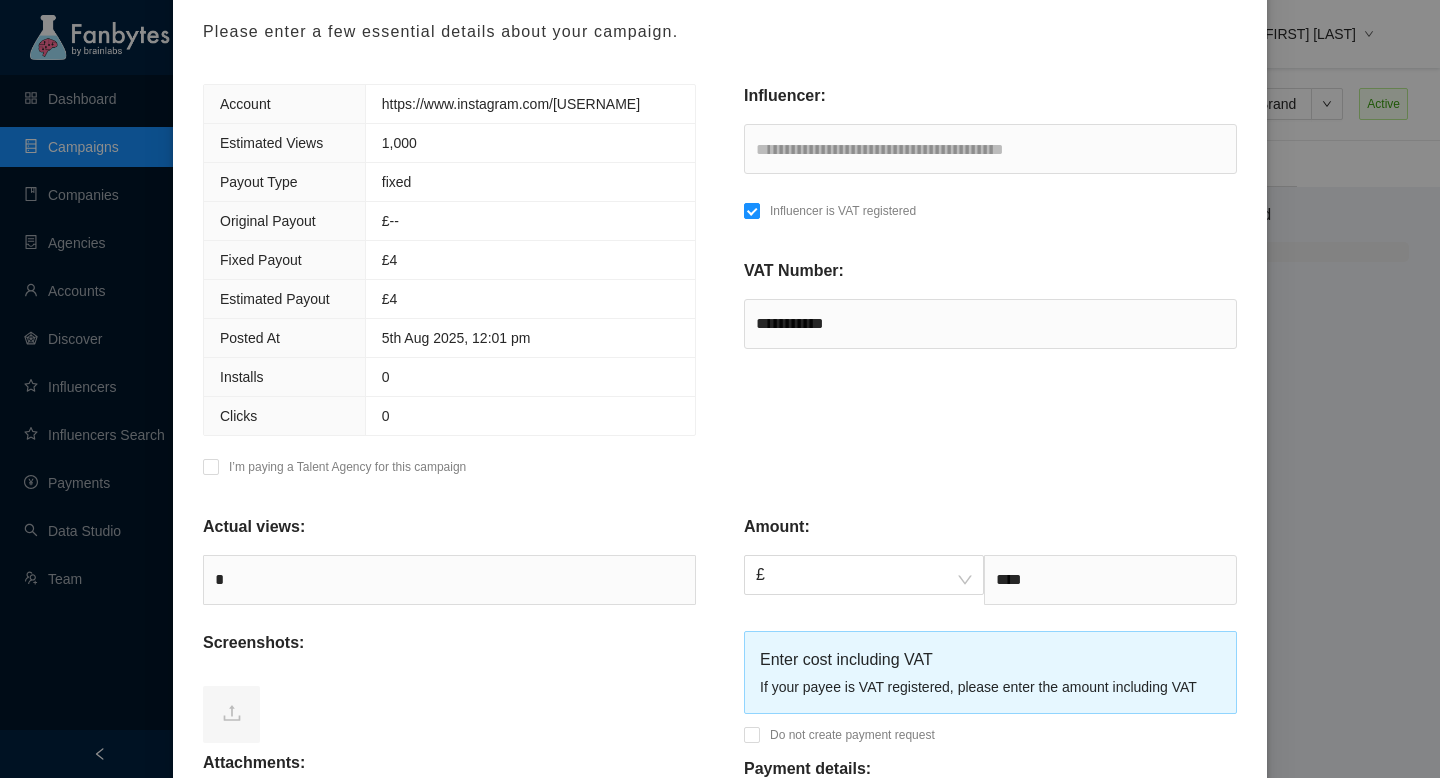 scroll, scrollTop: 578, scrollLeft: 0, axis: vertical 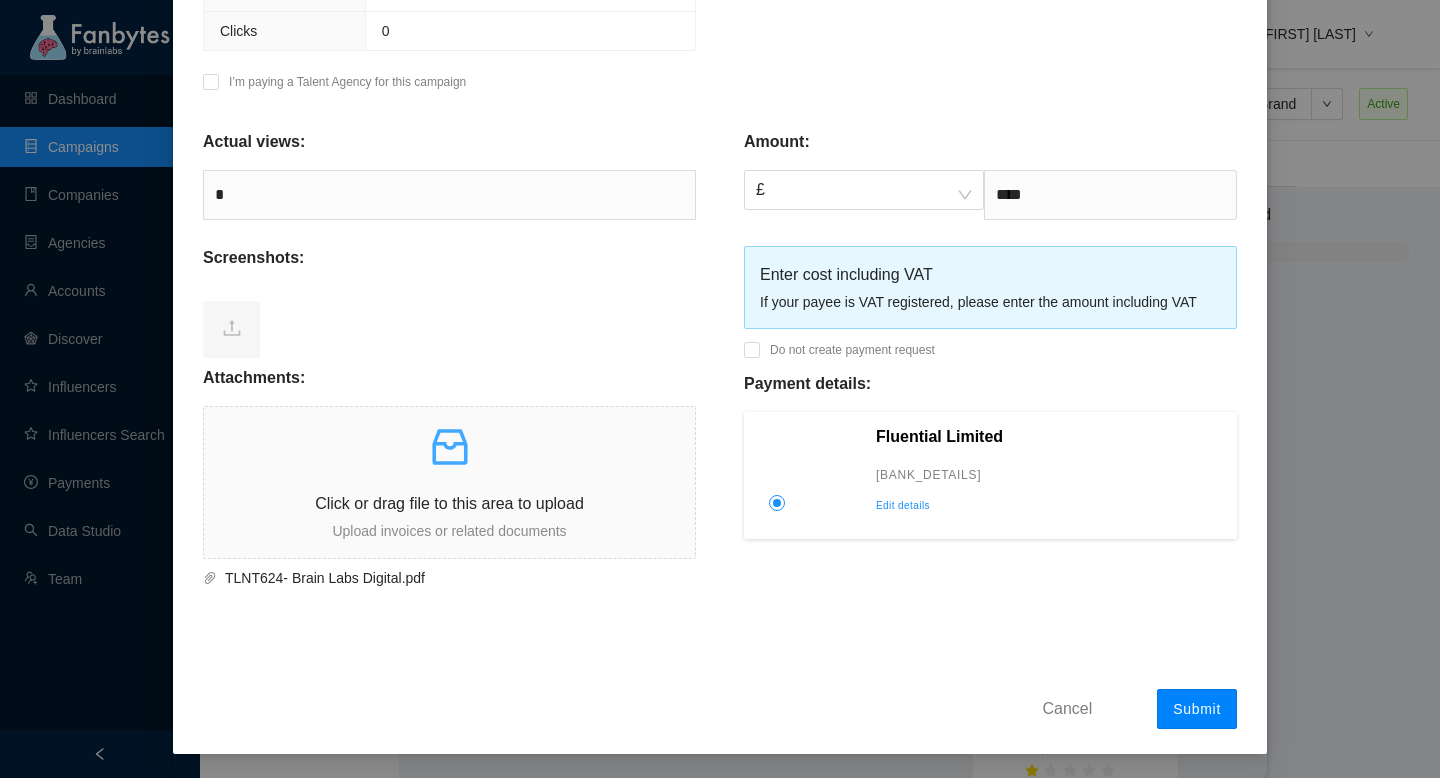 click on "Submit" at bounding box center (1197, 709) 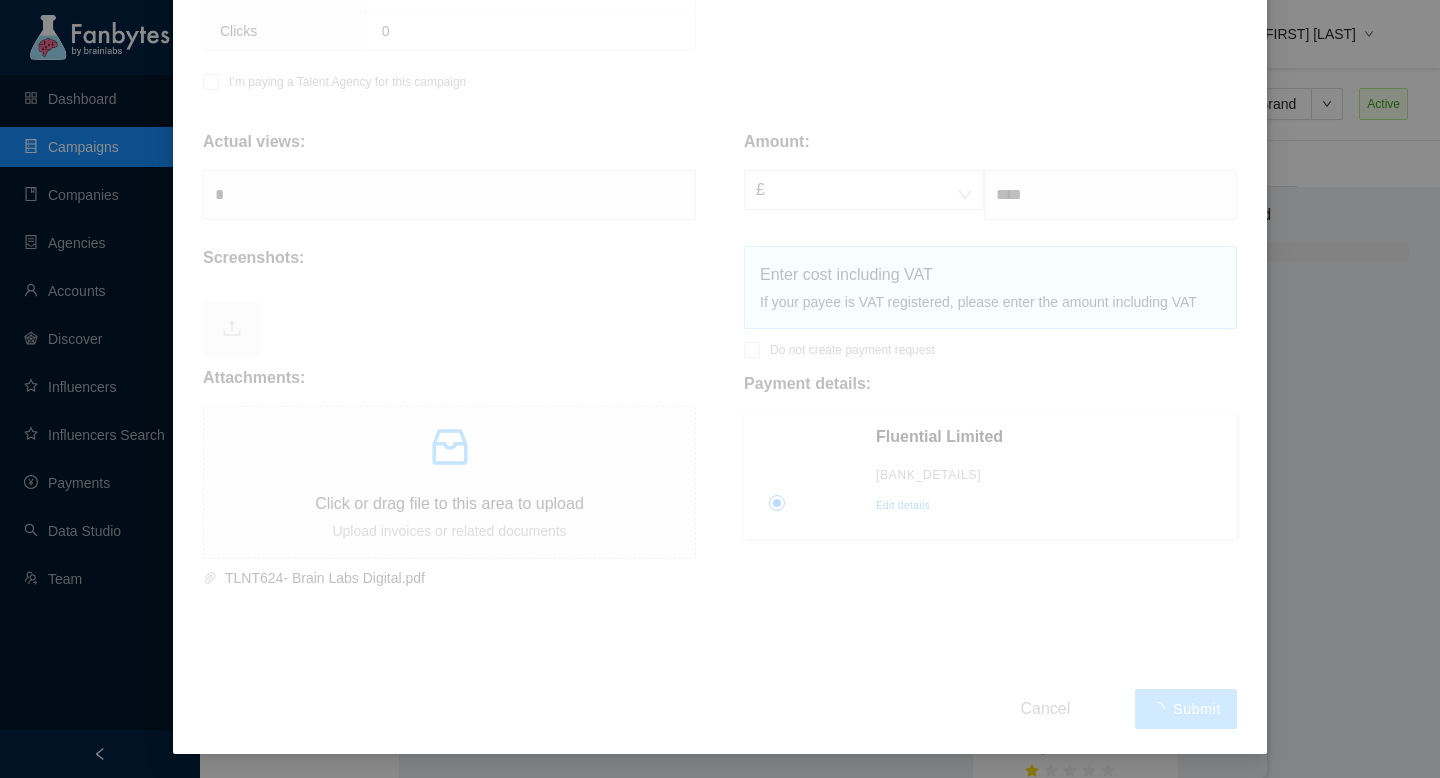 type 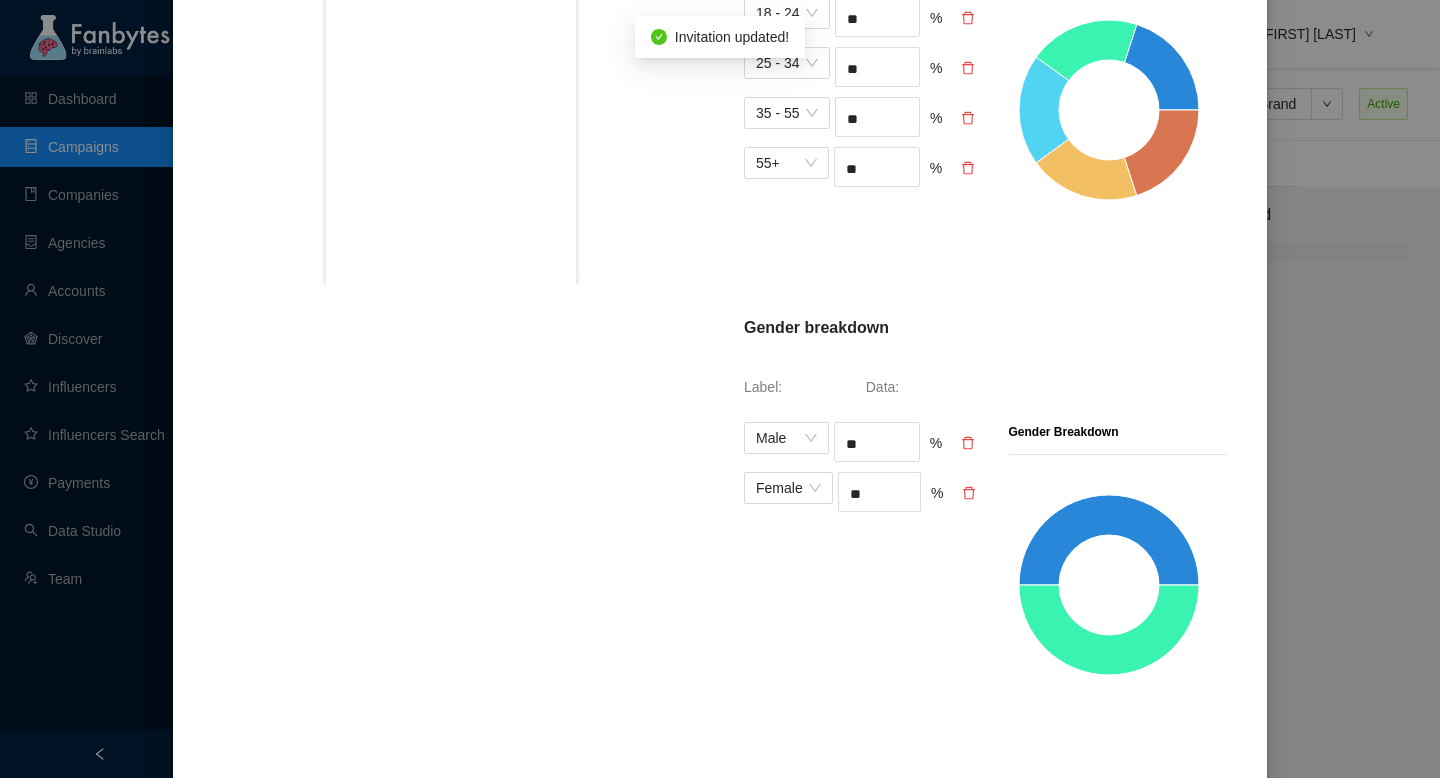 scroll, scrollTop: 0, scrollLeft: 0, axis: both 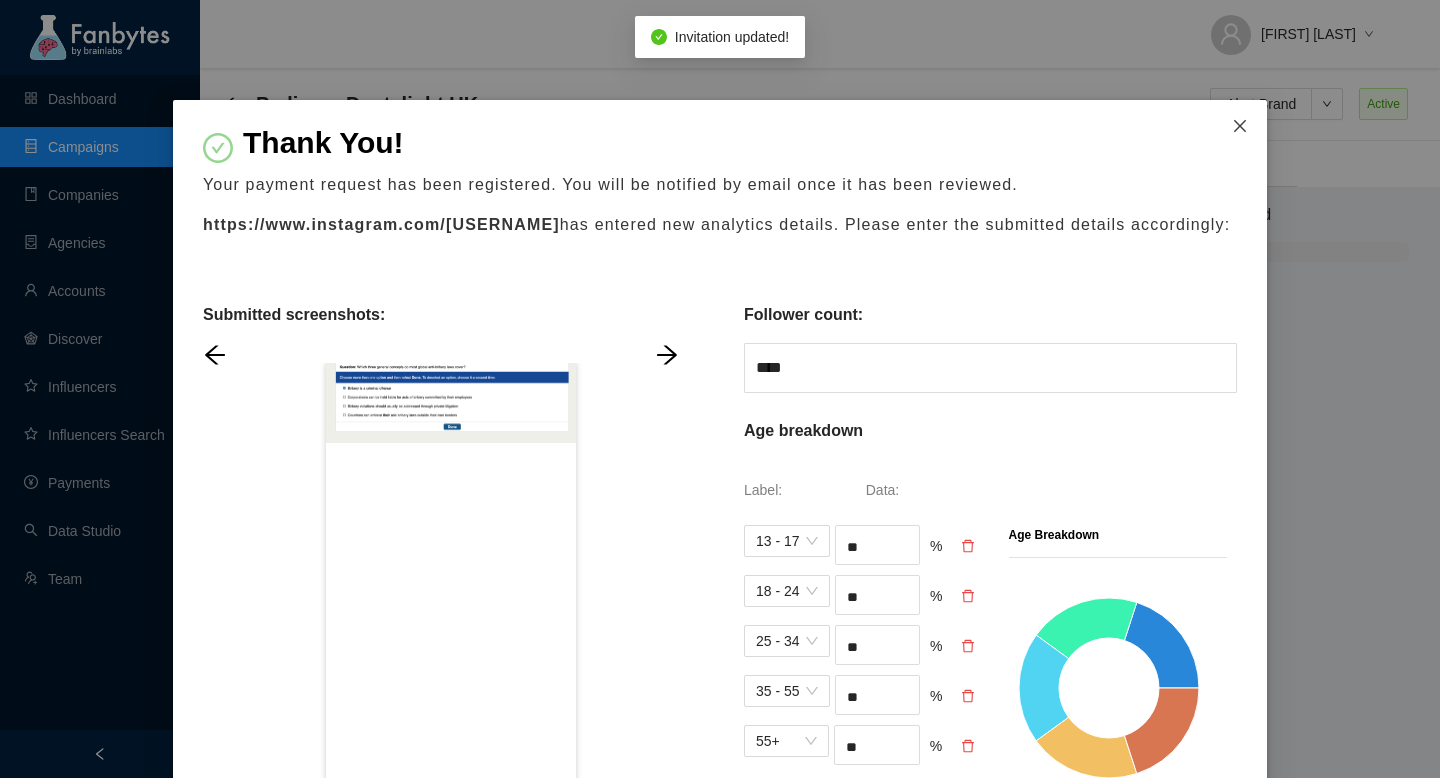 click 